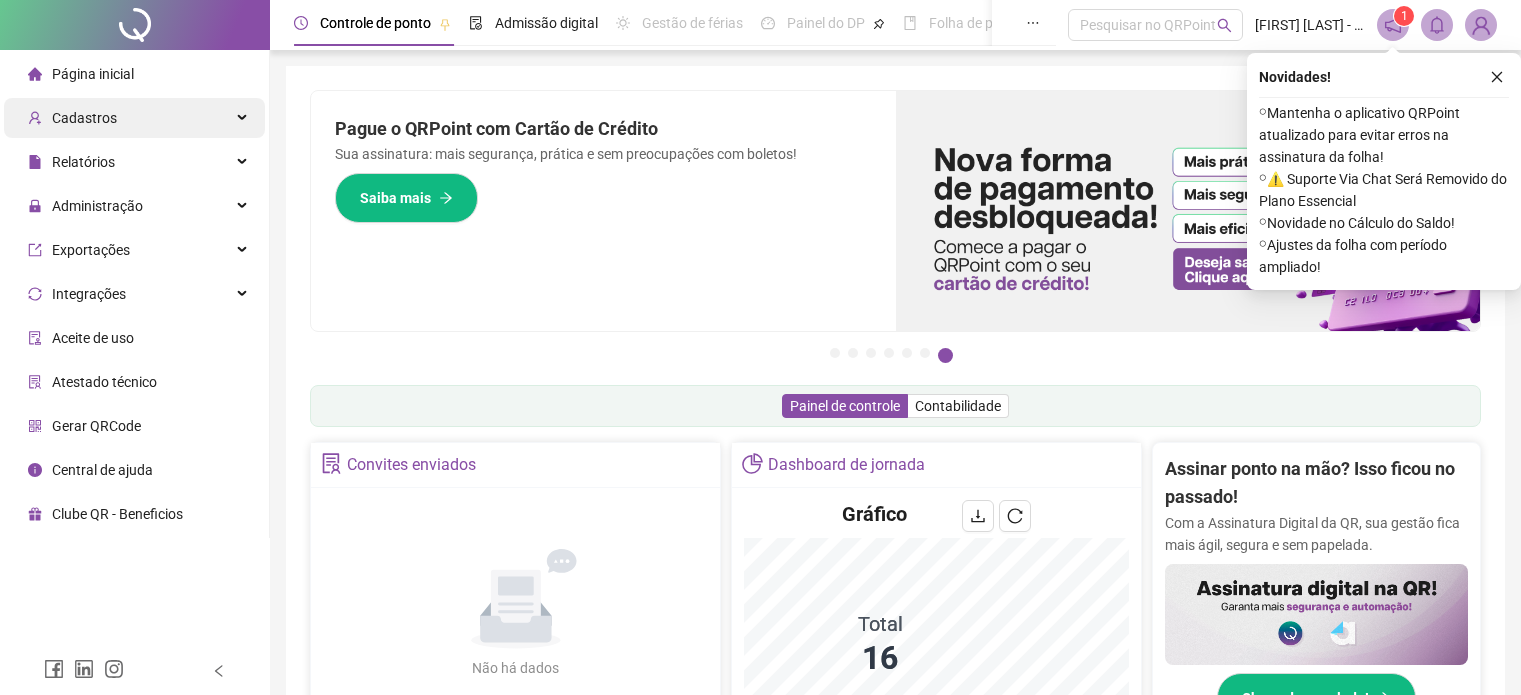 scroll, scrollTop: 0, scrollLeft: 0, axis: both 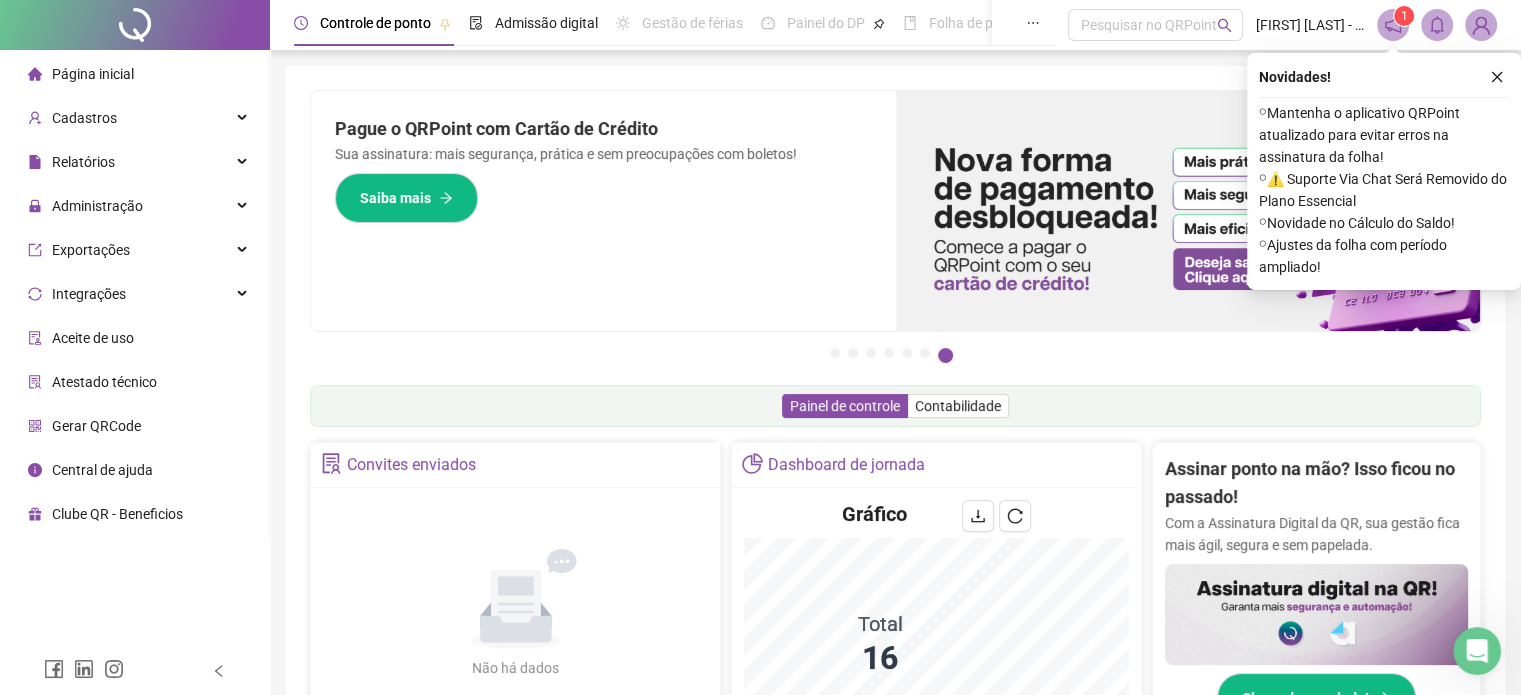 click on "Página inicial" at bounding box center [93, 74] 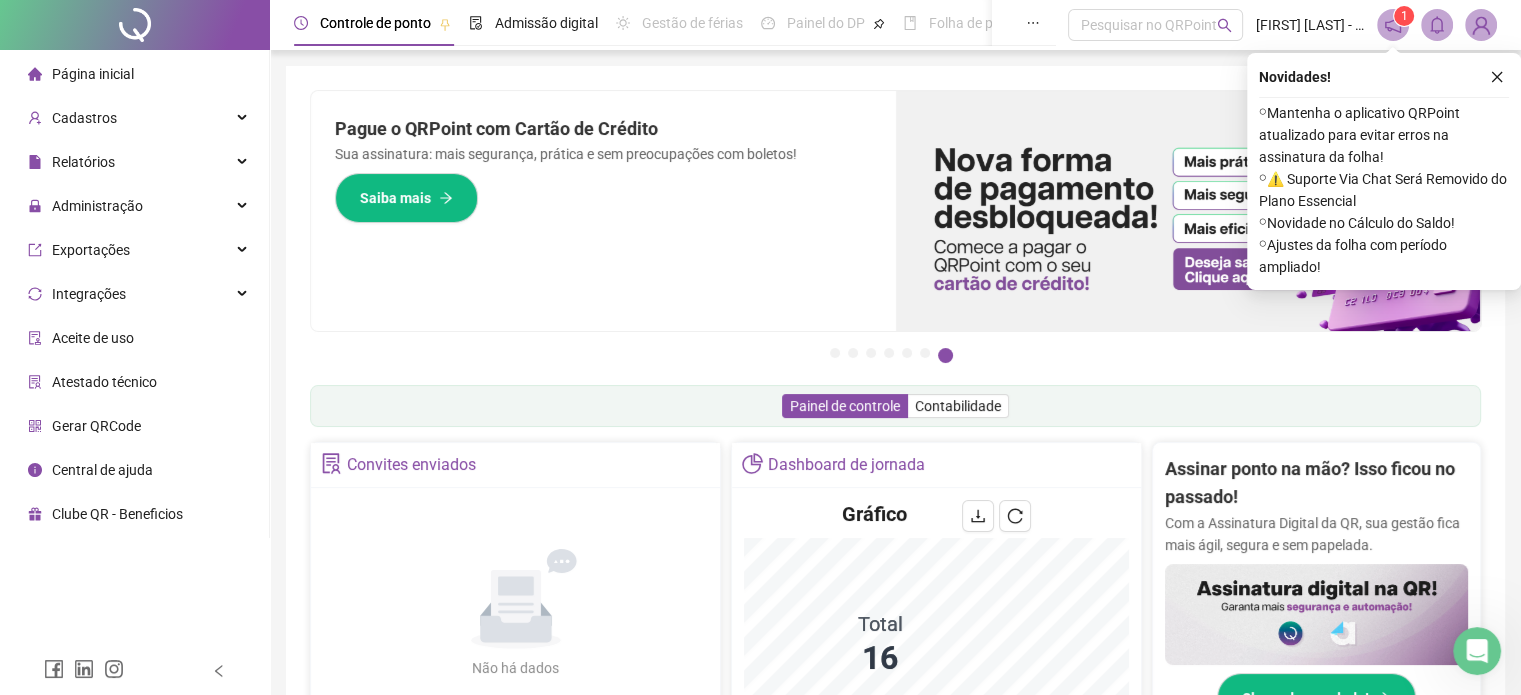 click on "Página inicial" at bounding box center (93, 74) 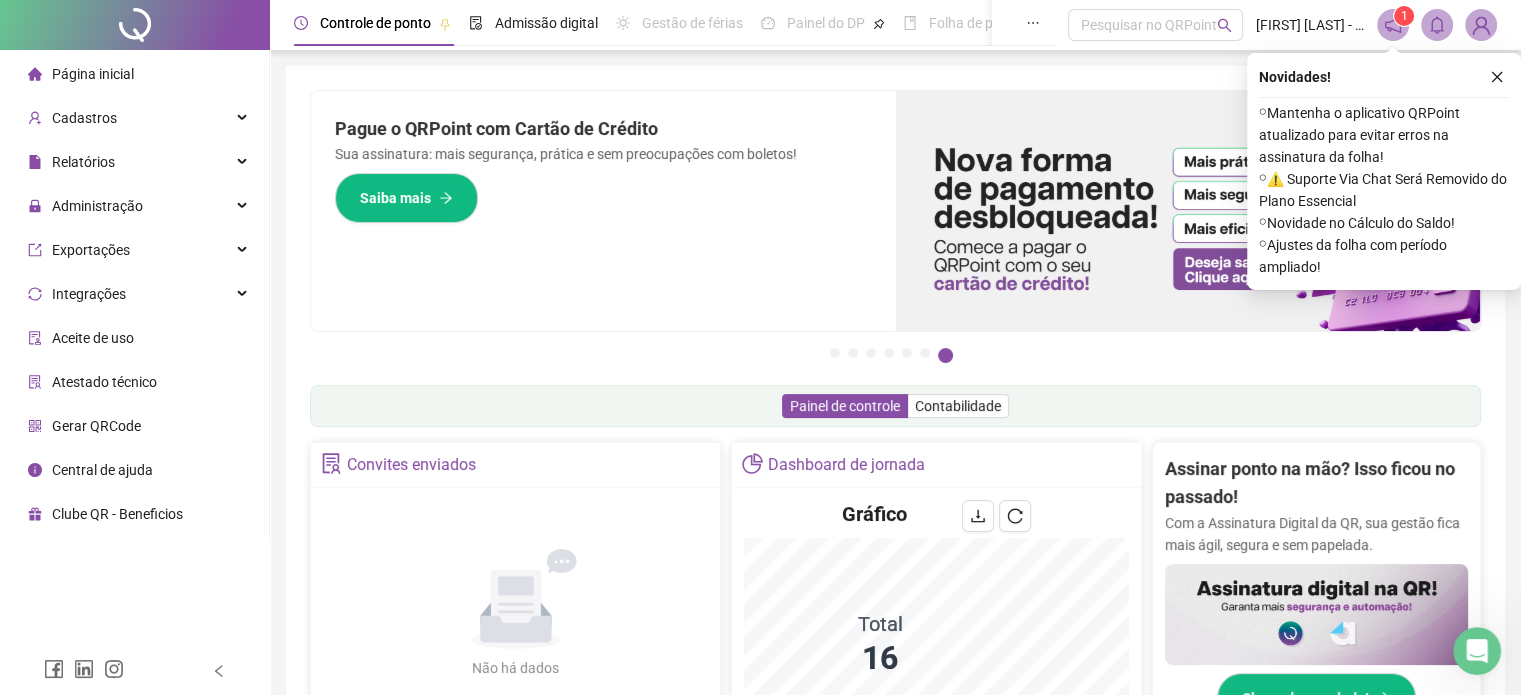 click on "Página inicial" at bounding box center (93, 74) 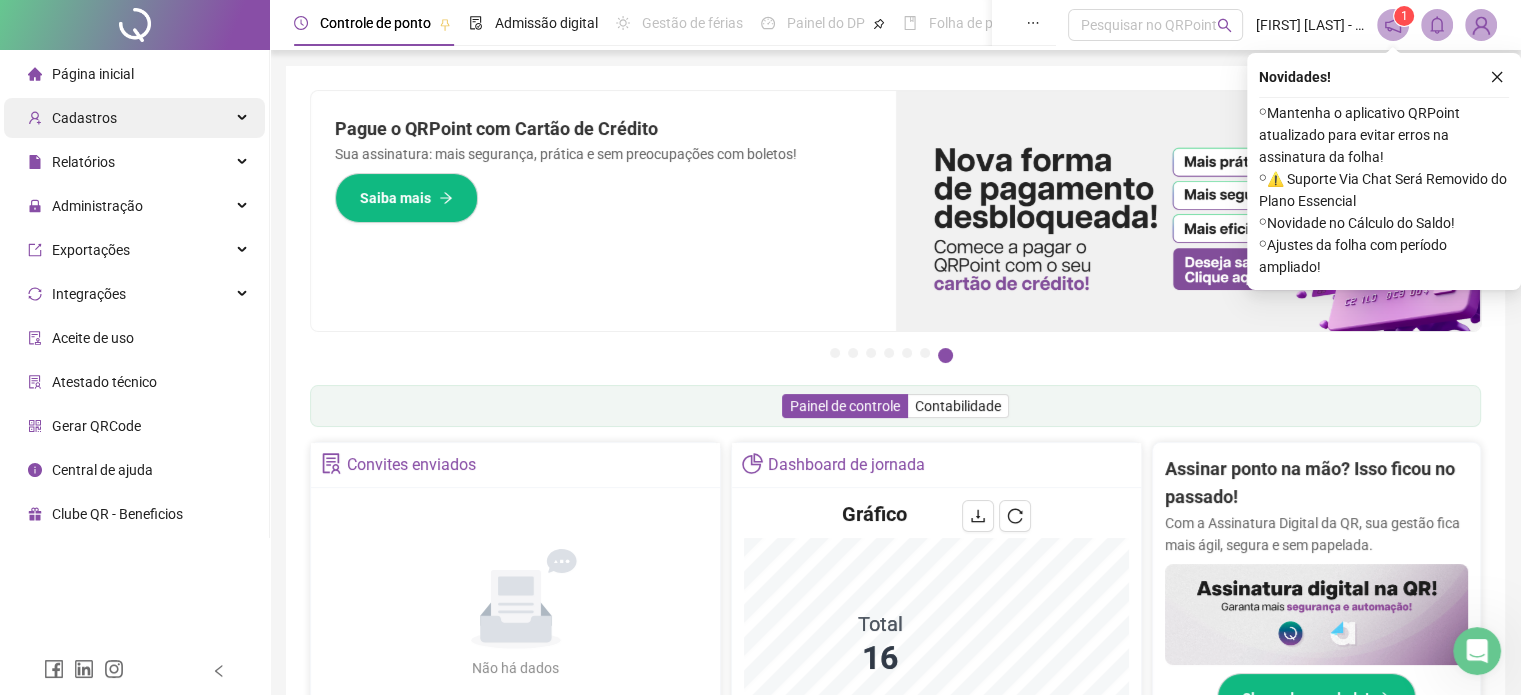 click on "Cadastros" at bounding box center [84, 118] 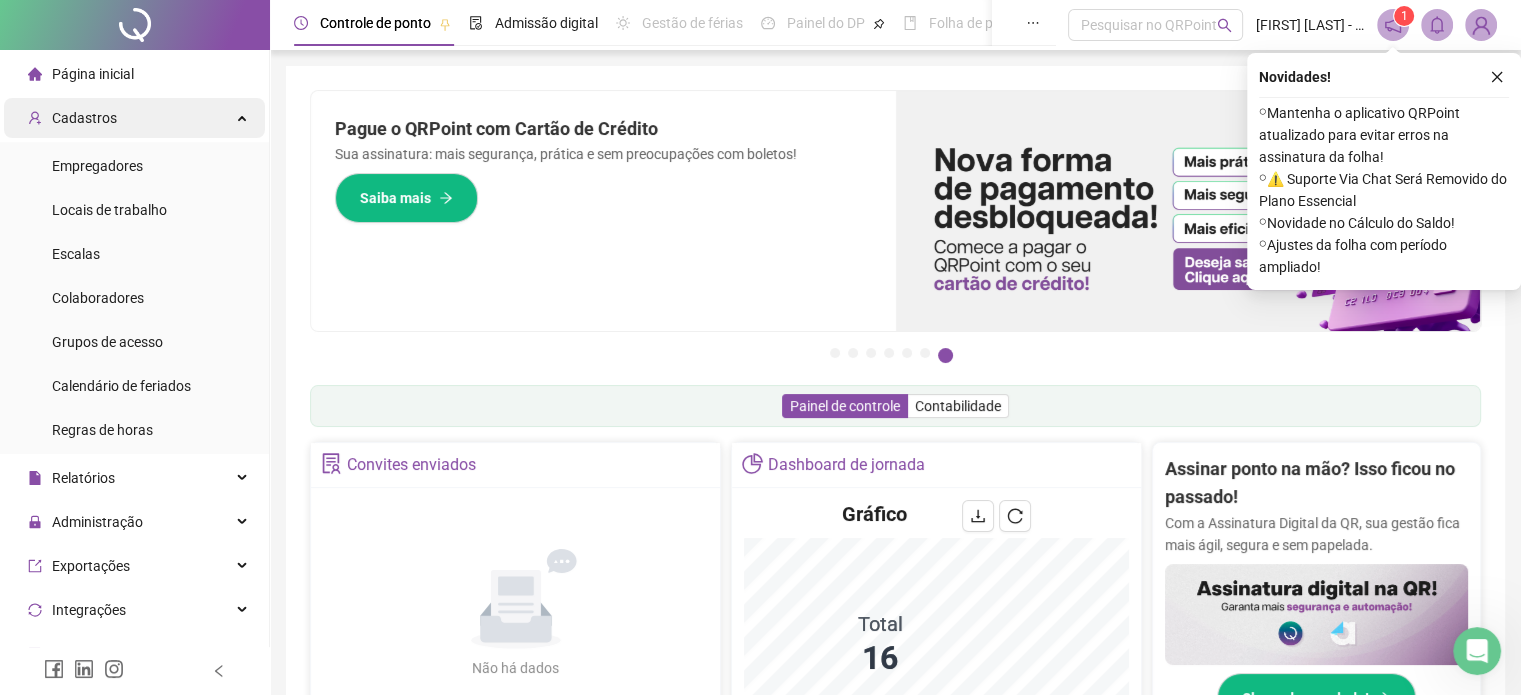 click on "Cadastros" at bounding box center (84, 118) 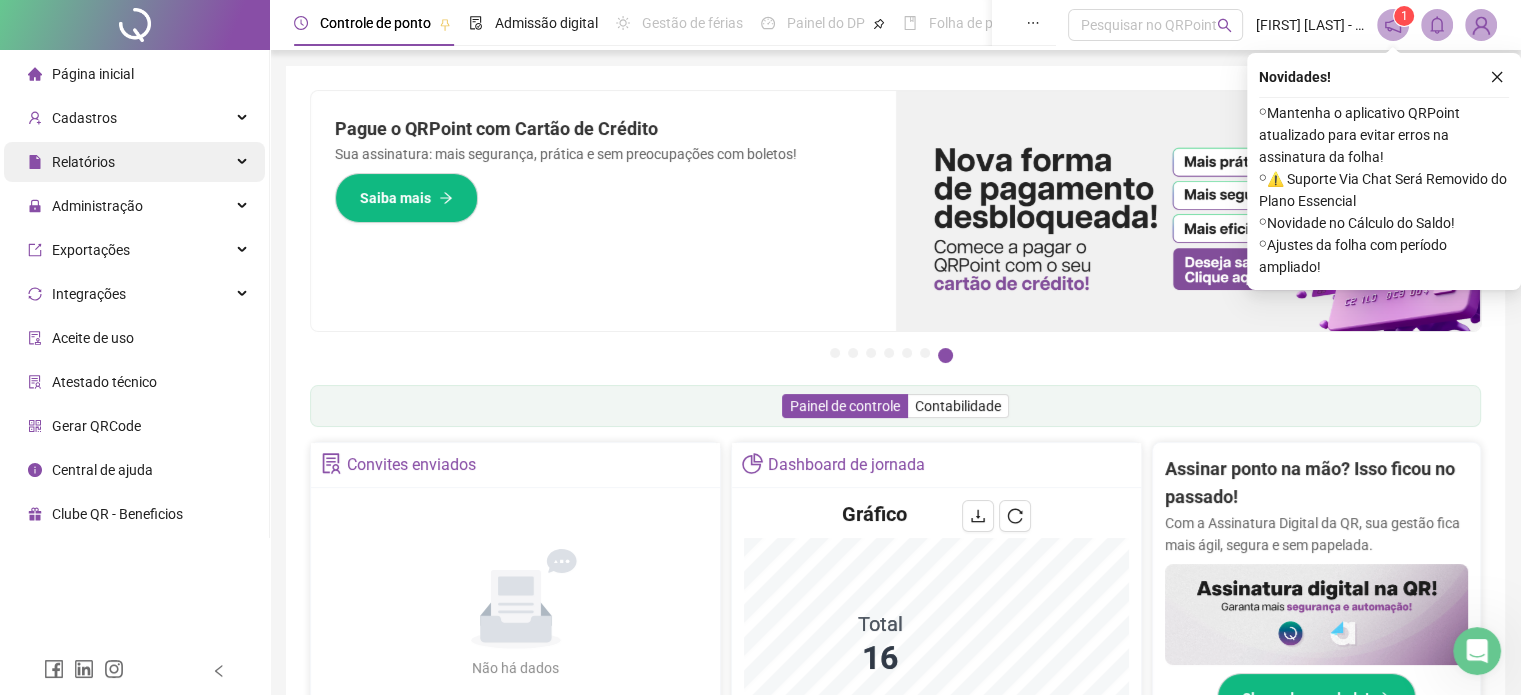 click on "Relatórios" at bounding box center [83, 162] 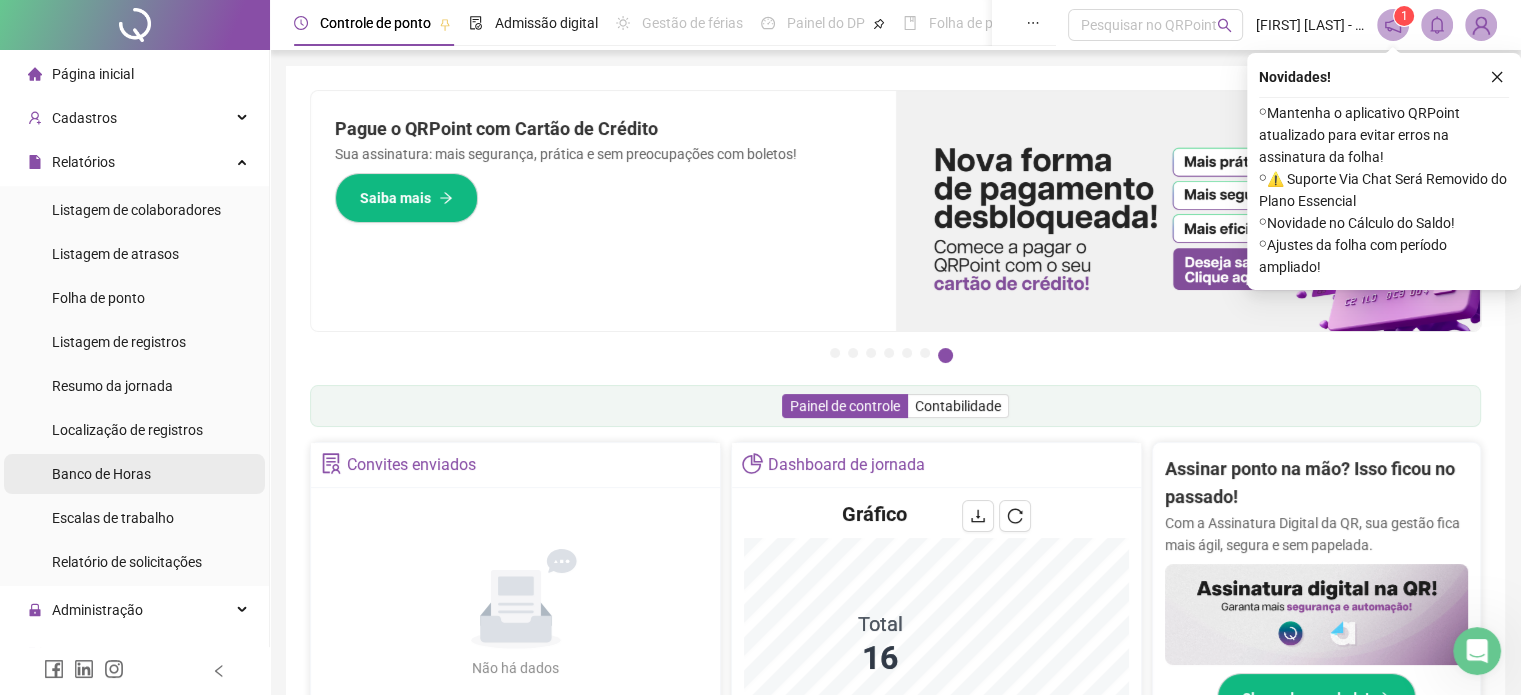 click on "Banco de Horas" at bounding box center [101, 474] 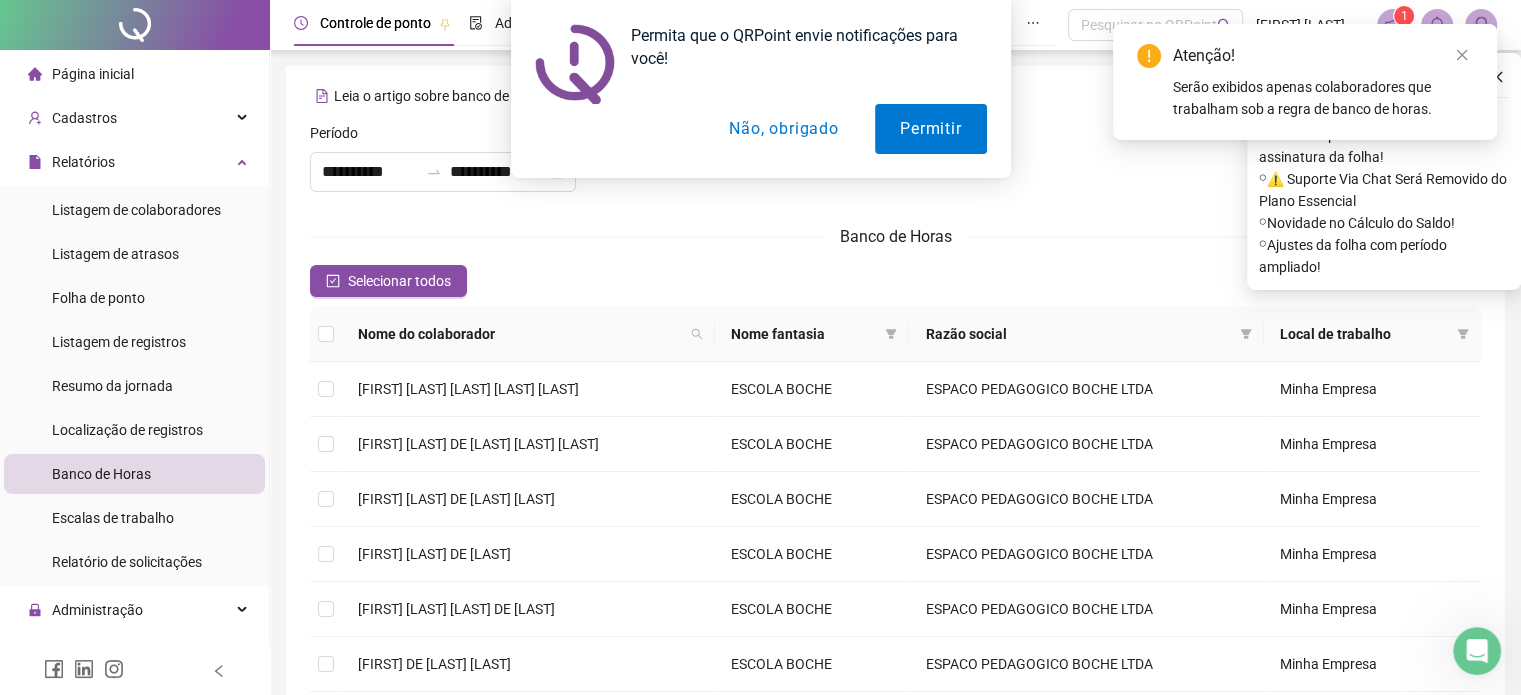 click on "Não, obrigado" at bounding box center (783, 129) 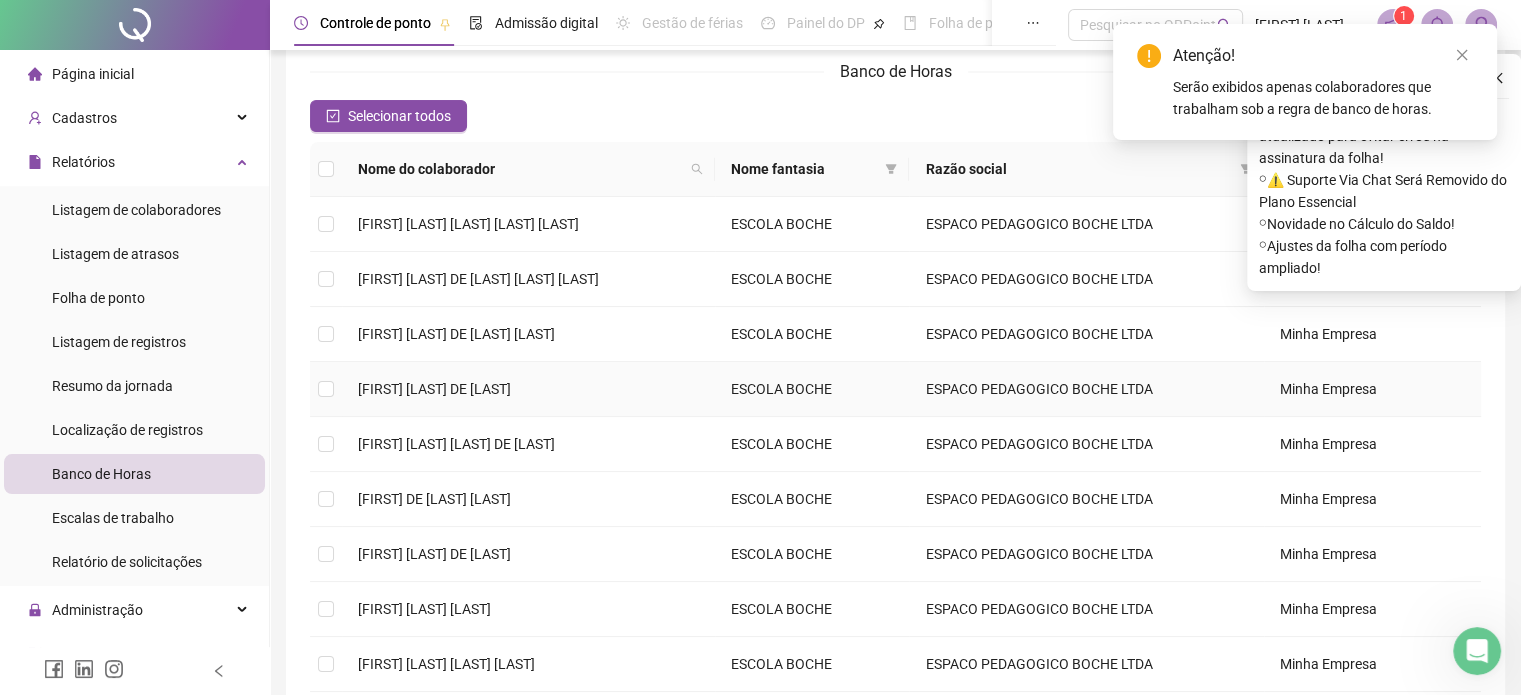 scroll, scrollTop: 200, scrollLeft: 0, axis: vertical 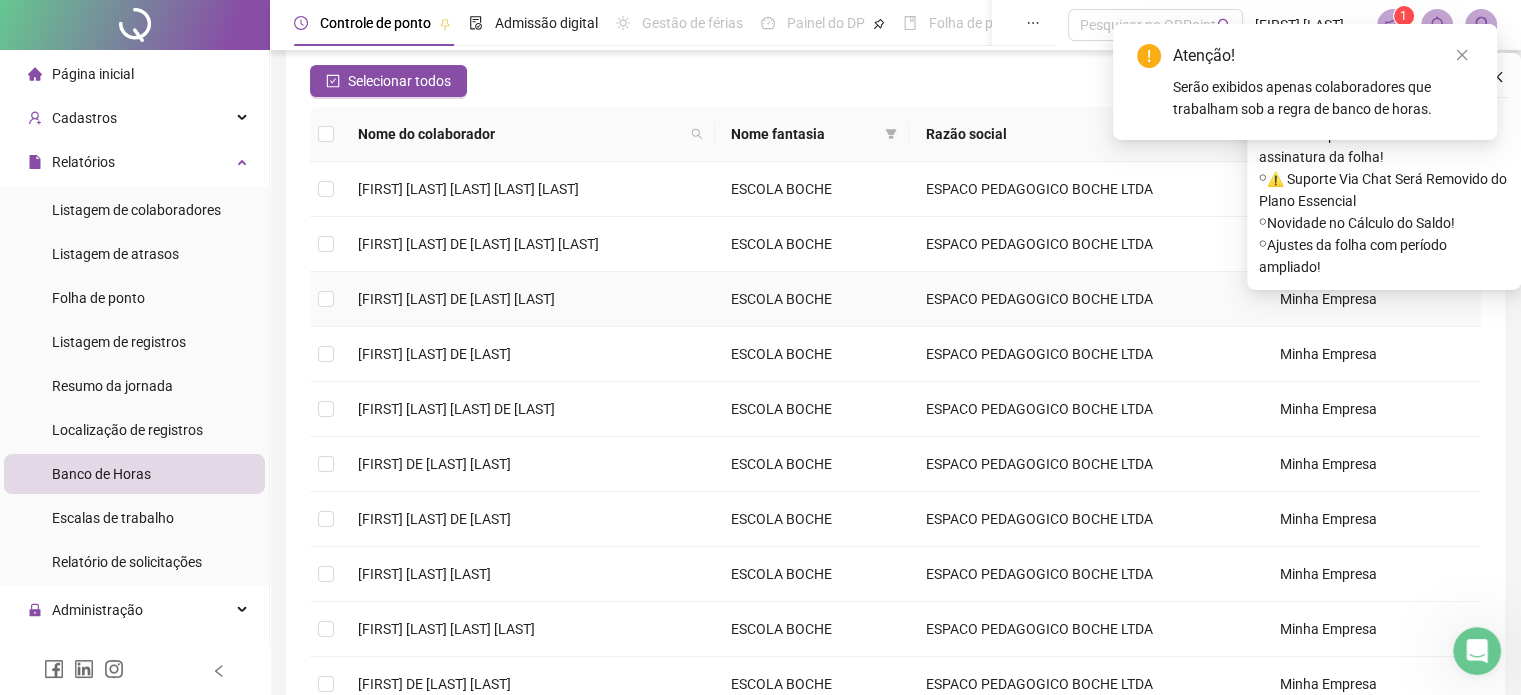 click at bounding box center [326, 299] 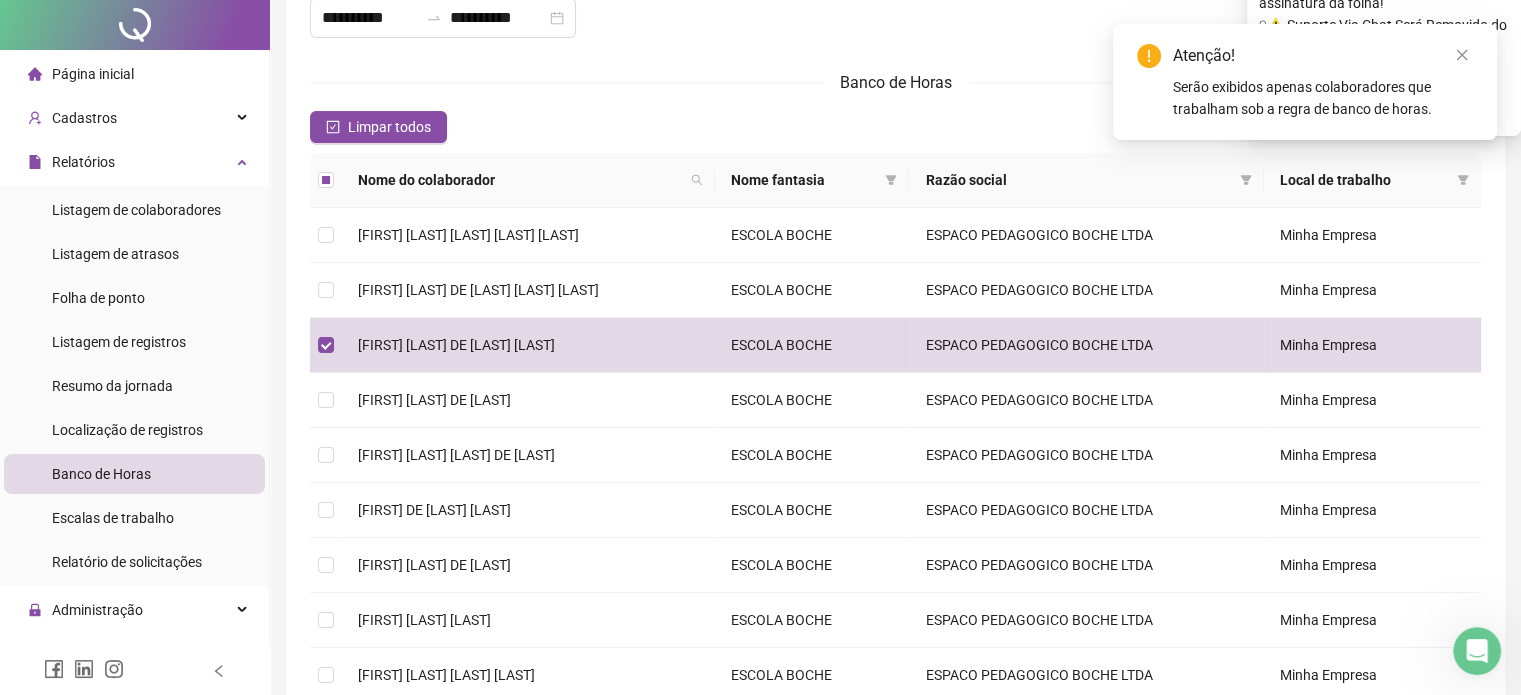 scroll, scrollTop: 0, scrollLeft: 0, axis: both 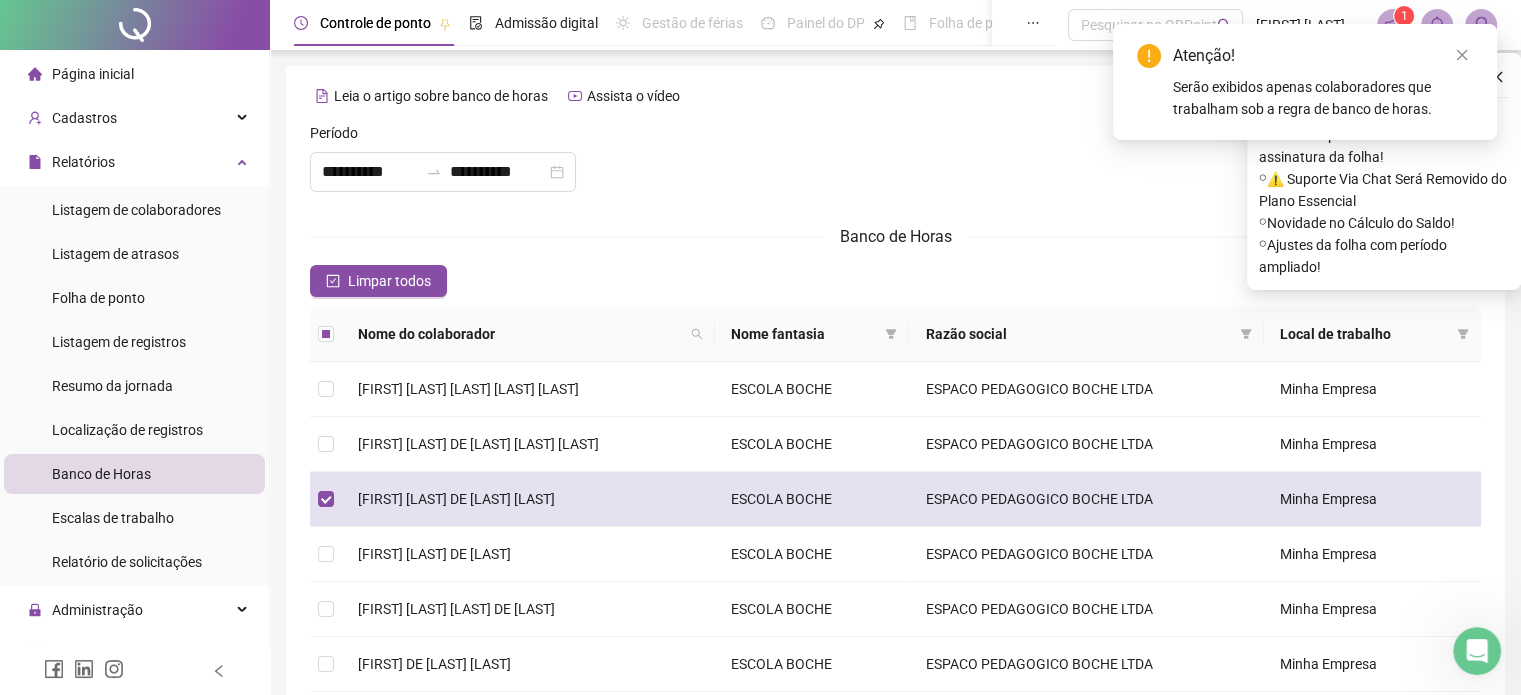 click on "[FIRST] [LAST] DE [LAST] [LAST]" at bounding box center (456, 499) 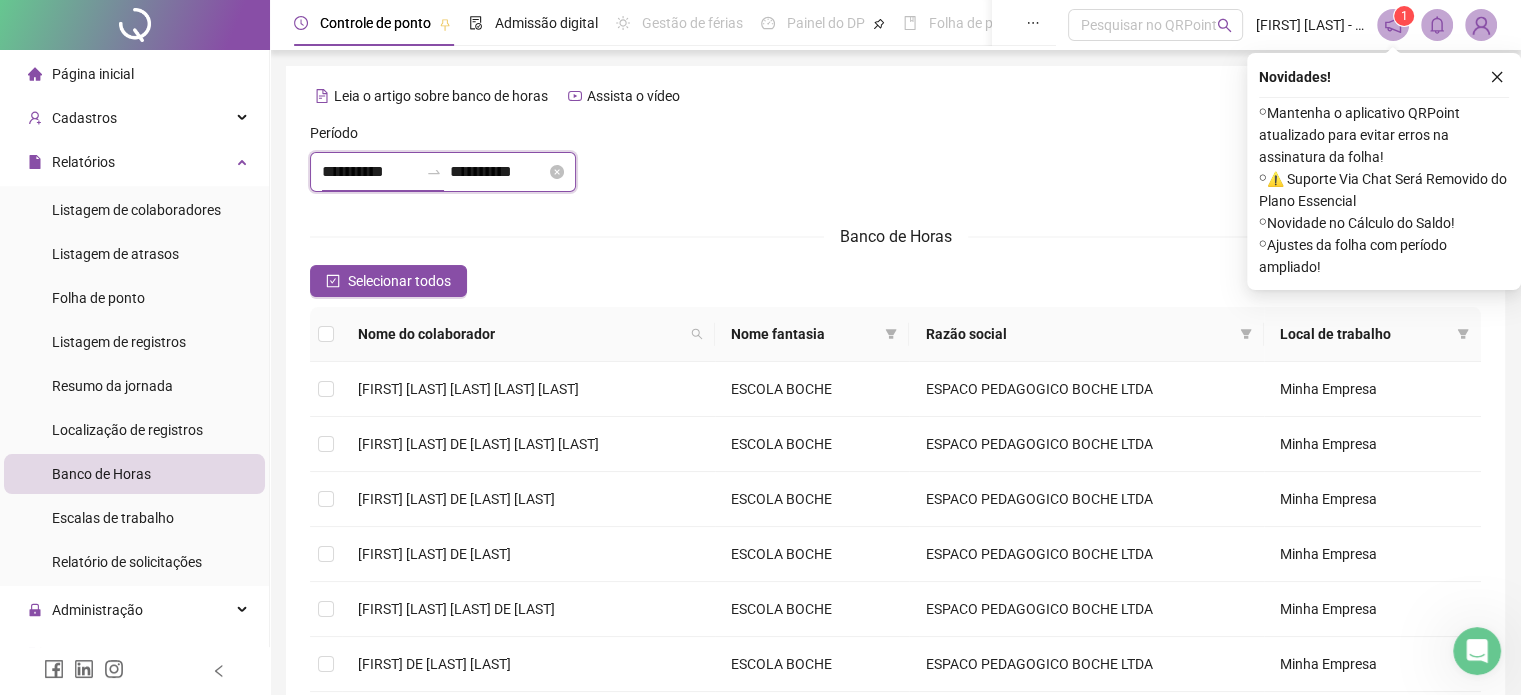 click on "**********" at bounding box center [370, 172] 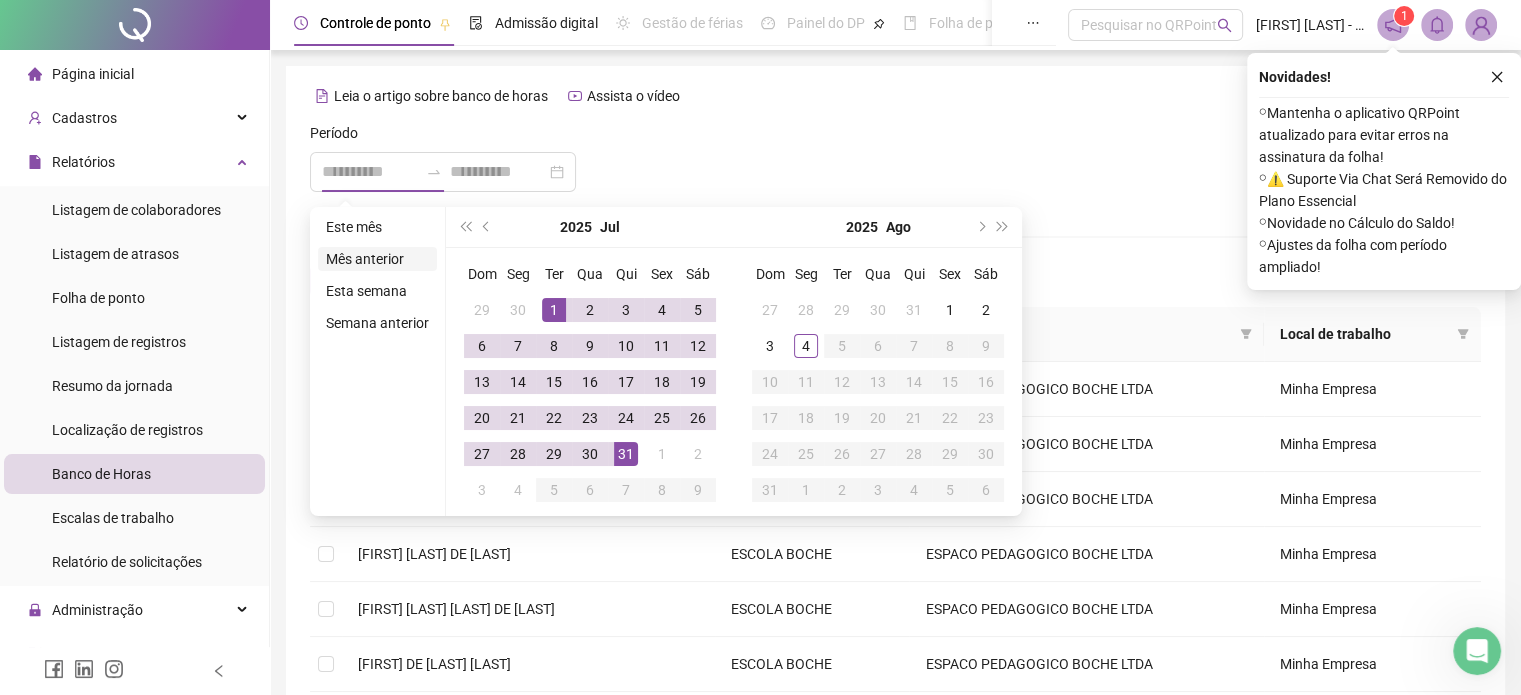 click on "Mês anterior" at bounding box center (377, 259) 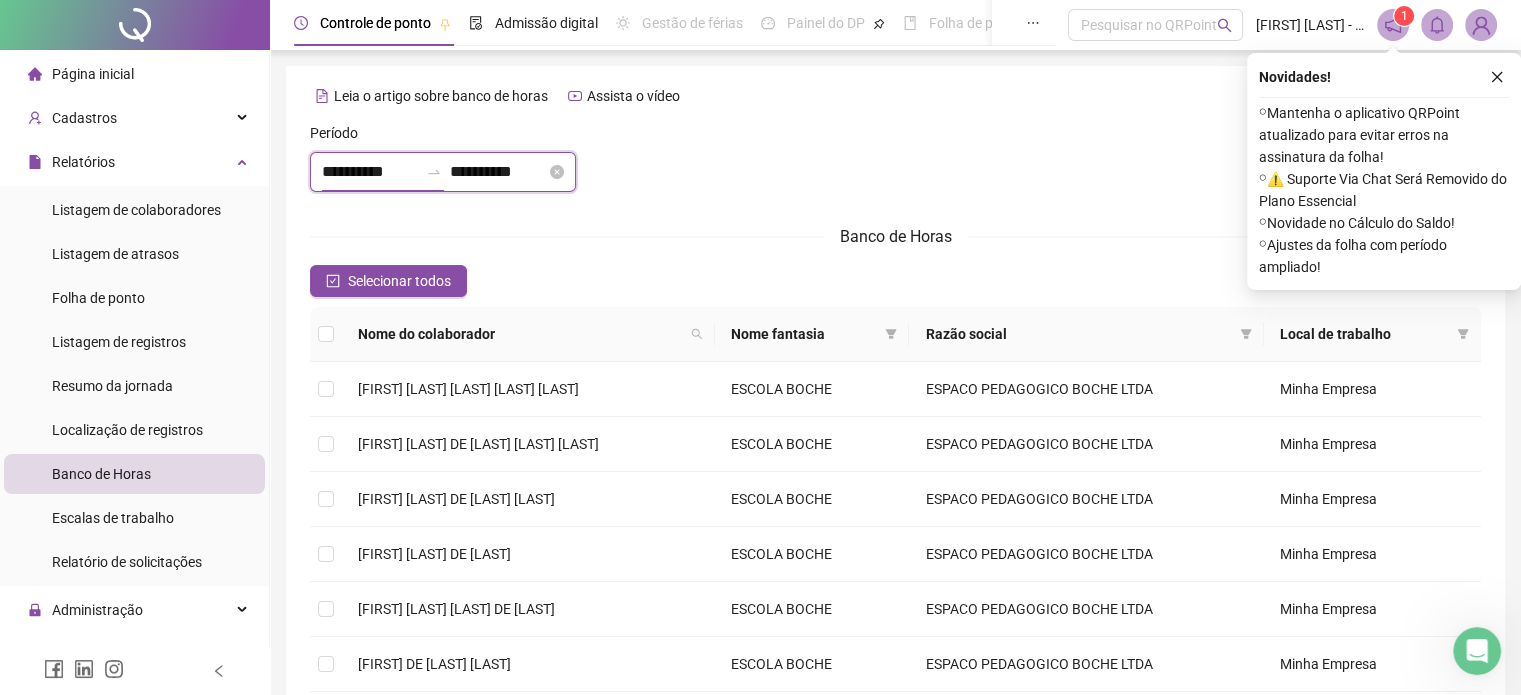 click on "**********" at bounding box center [370, 172] 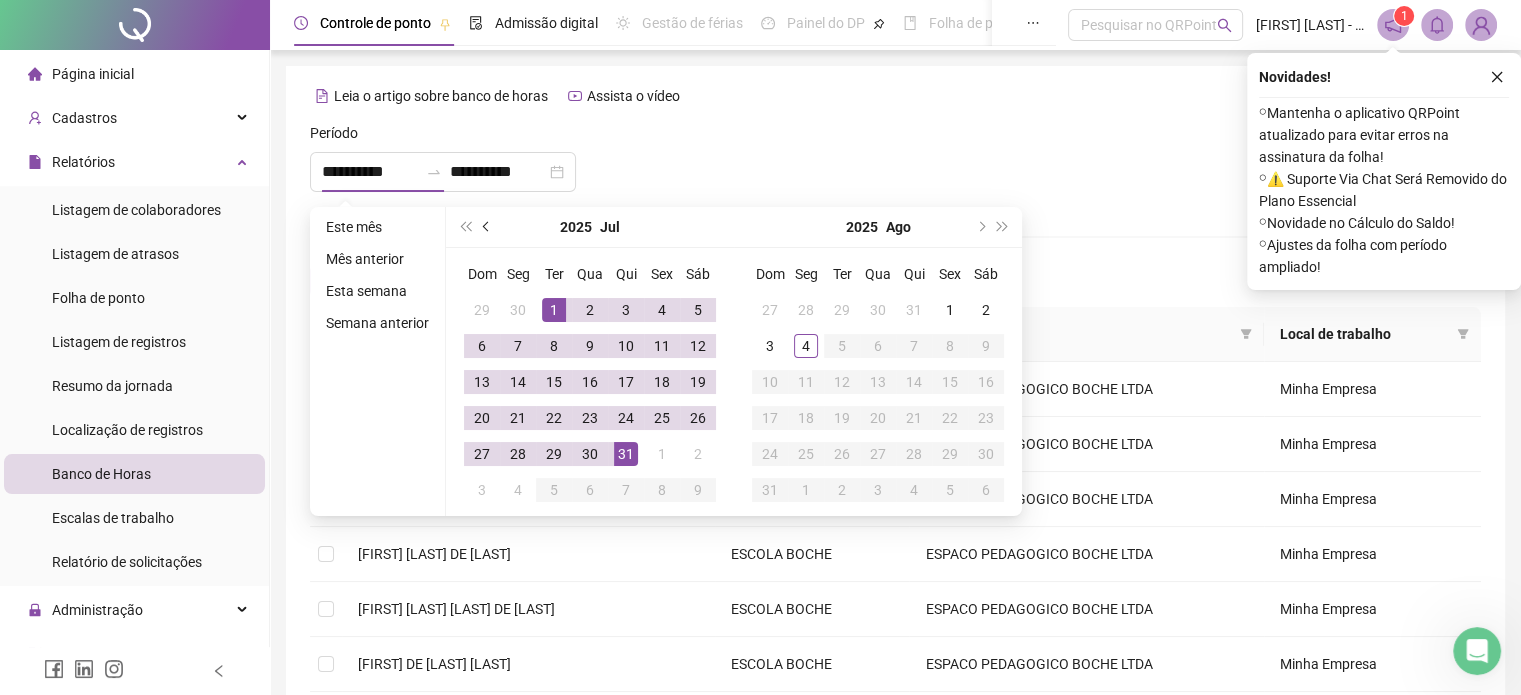 click at bounding box center [488, 227] 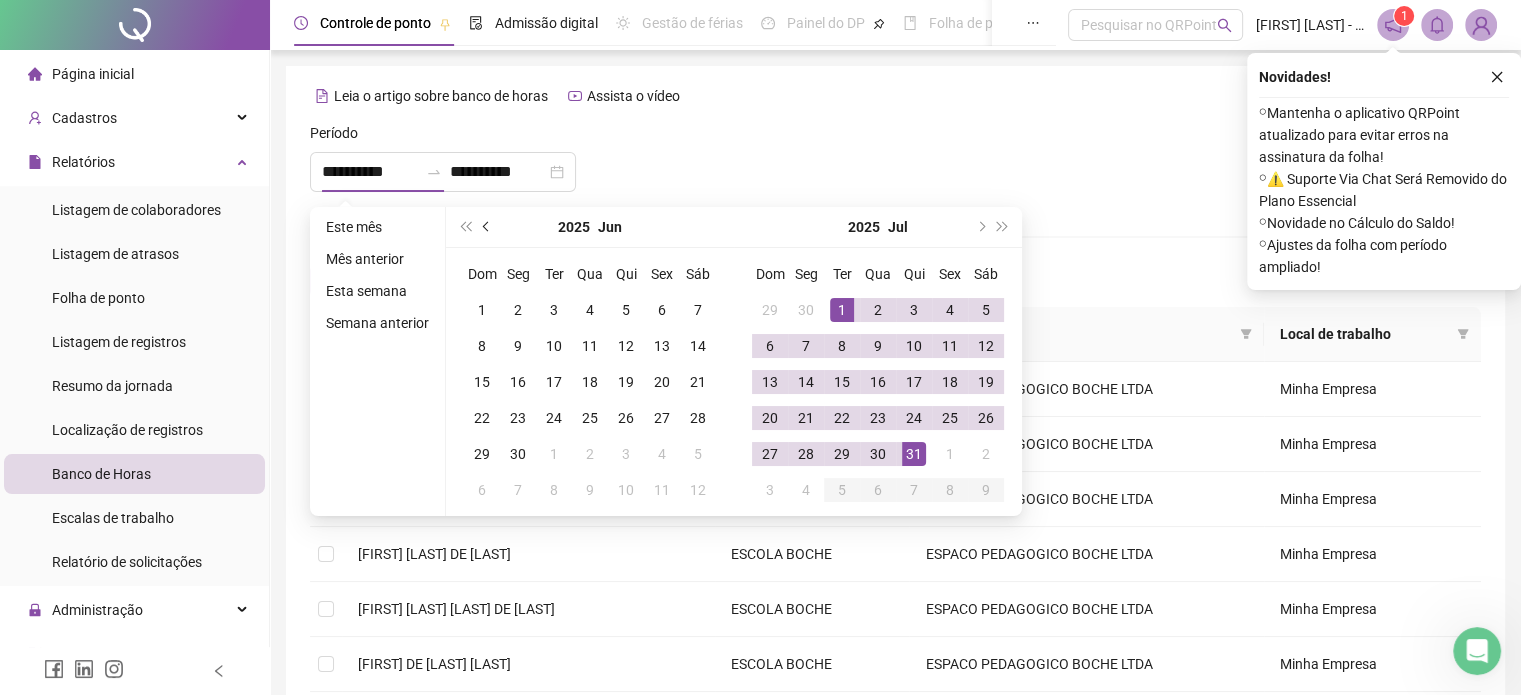 click at bounding box center (488, 227) 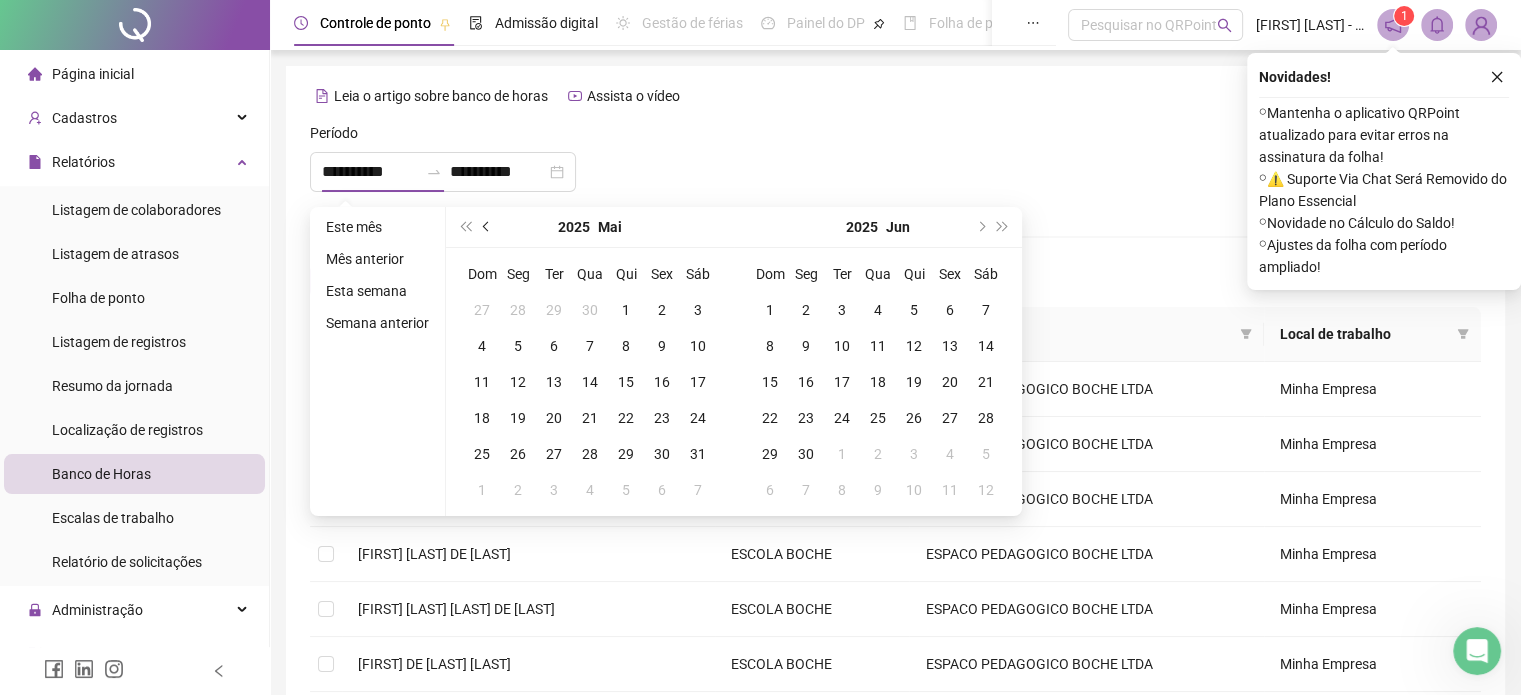 click at bounding box center (488, 227) 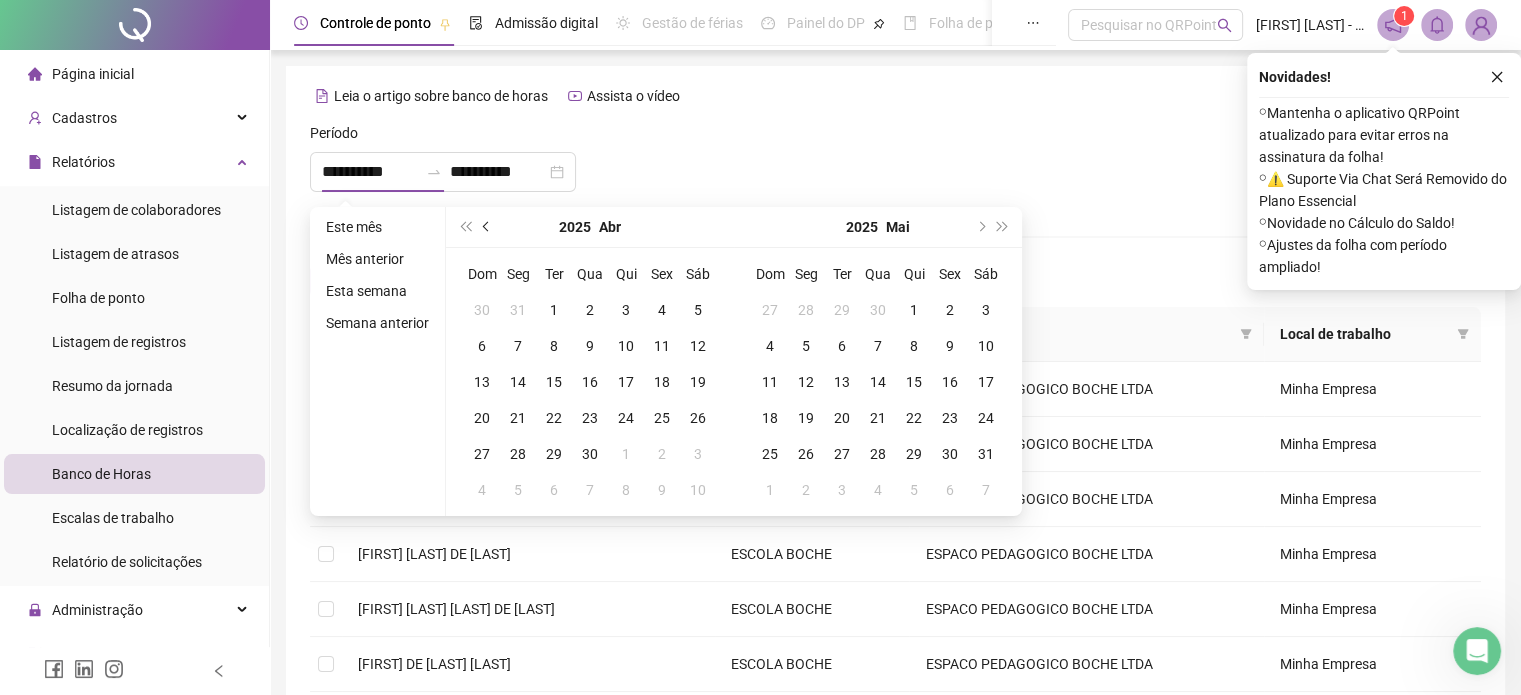 click at bounding box center (488, 227) 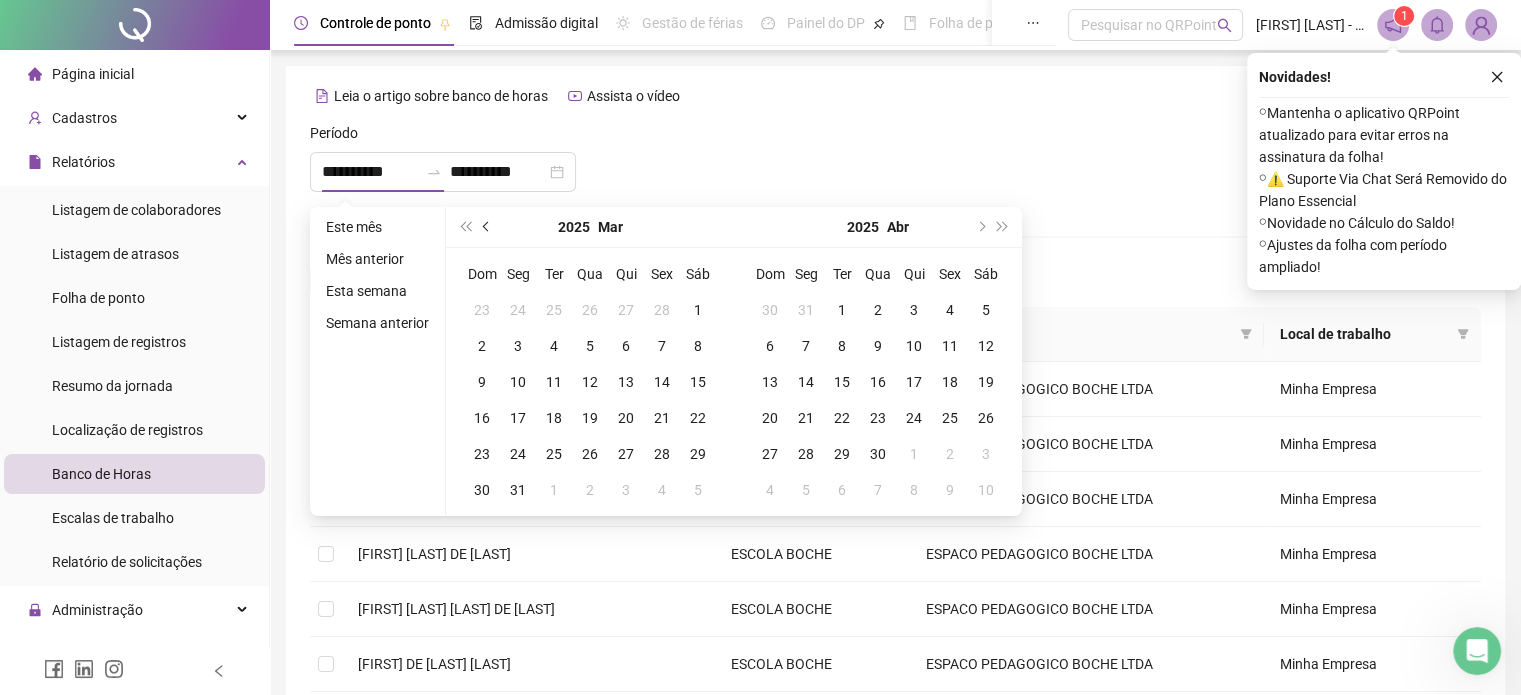 click at bounding box center [488, 227] 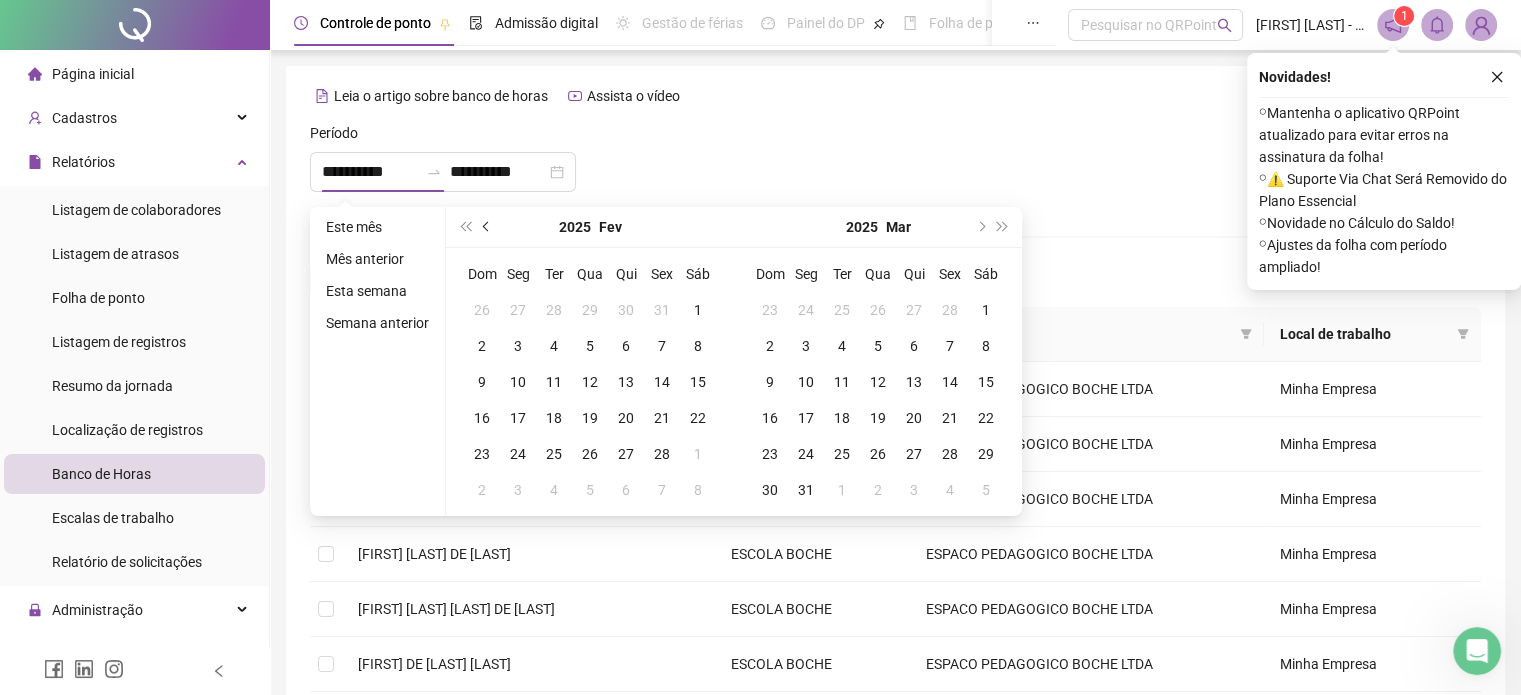 click at bounding box center (488, 227) 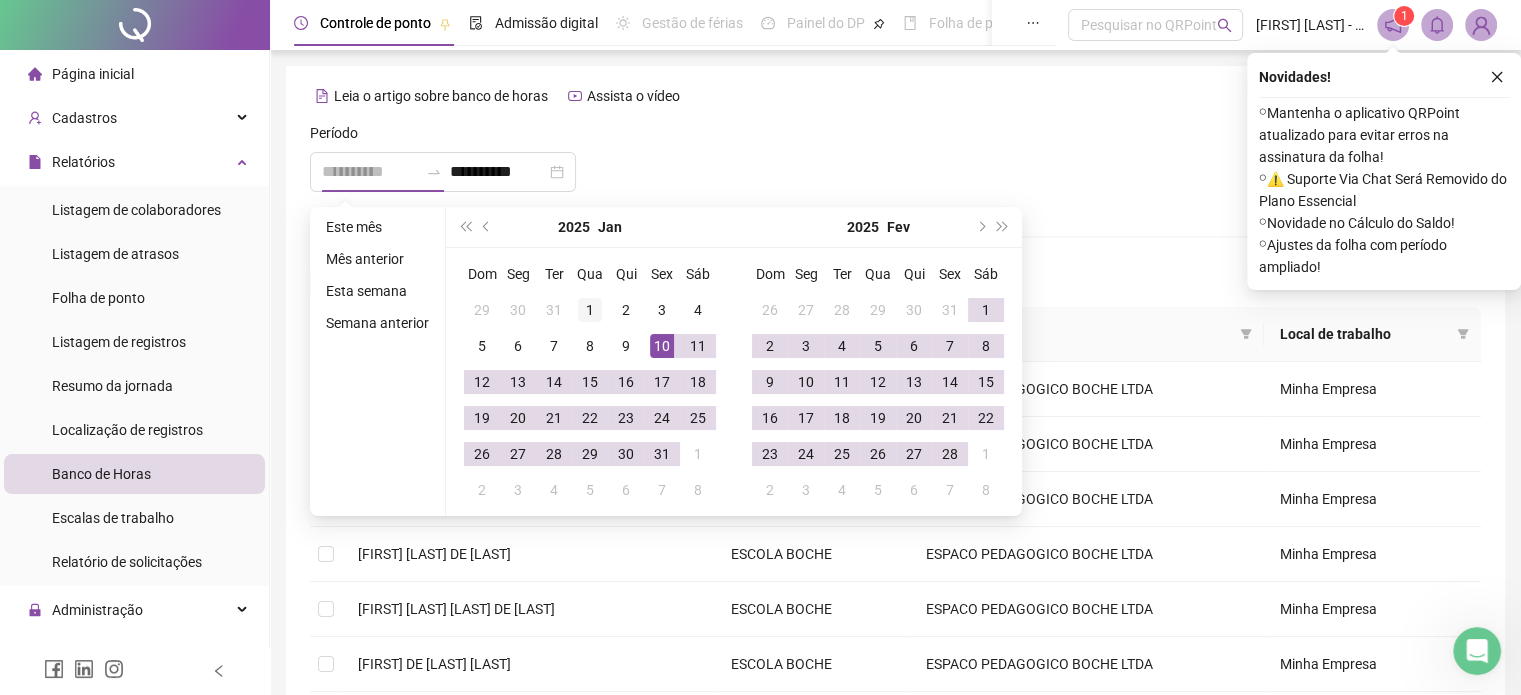 type on "**********" 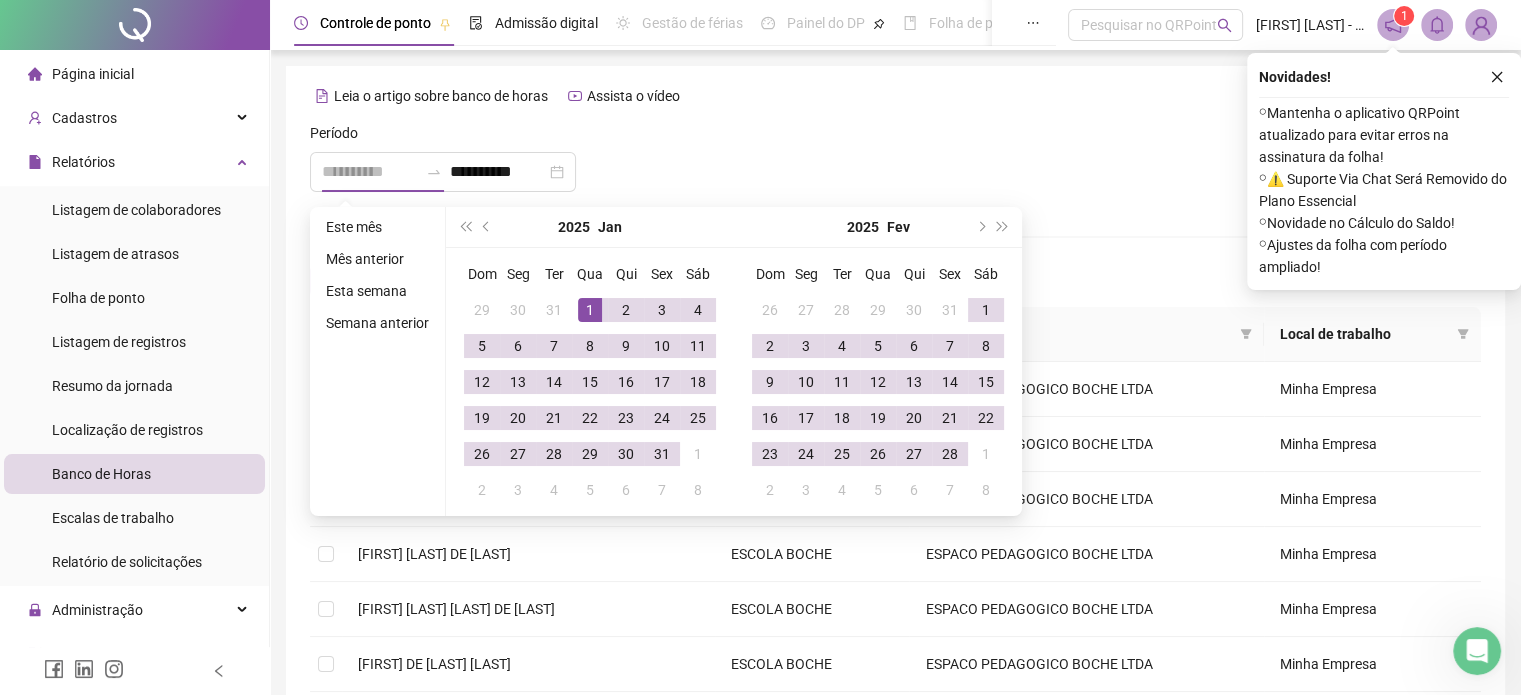 click on "1" at bounding box center [590, 310] 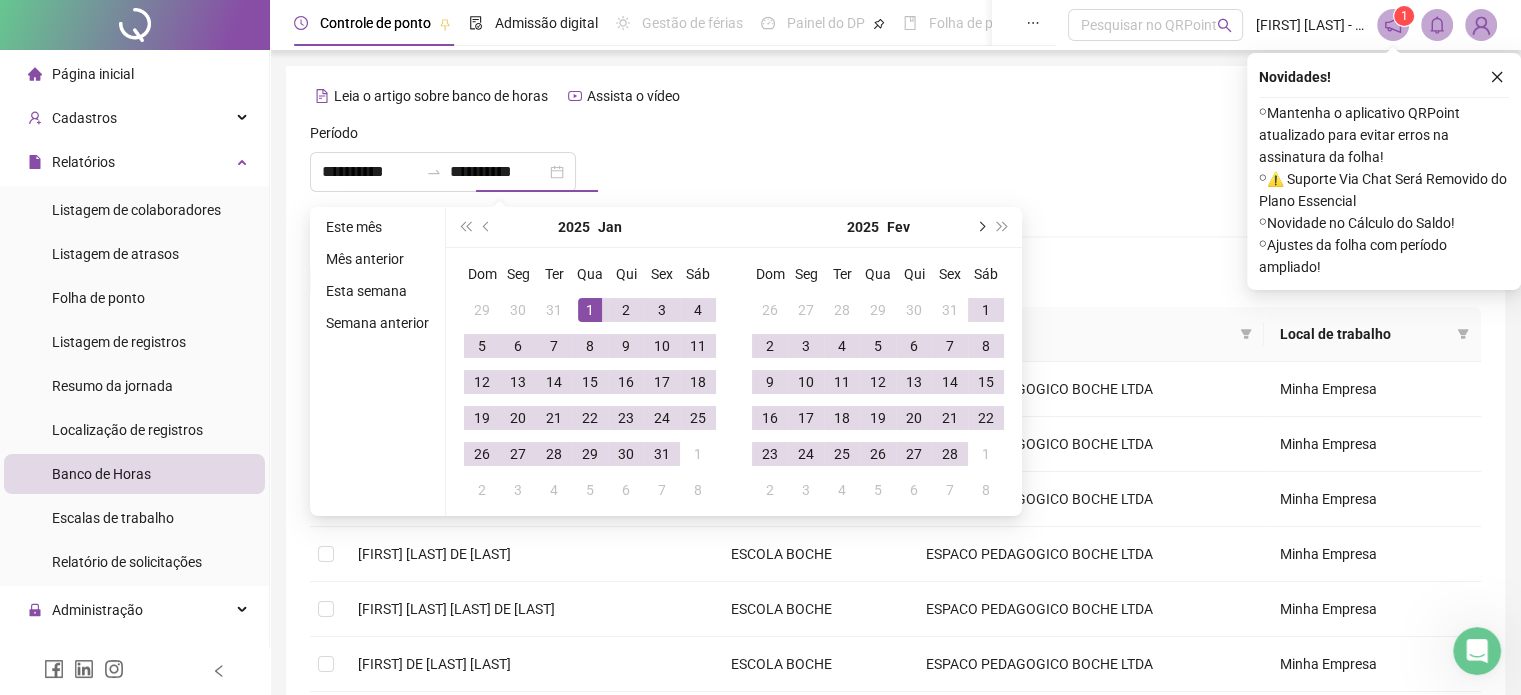 click at bounding box center [980, 227] 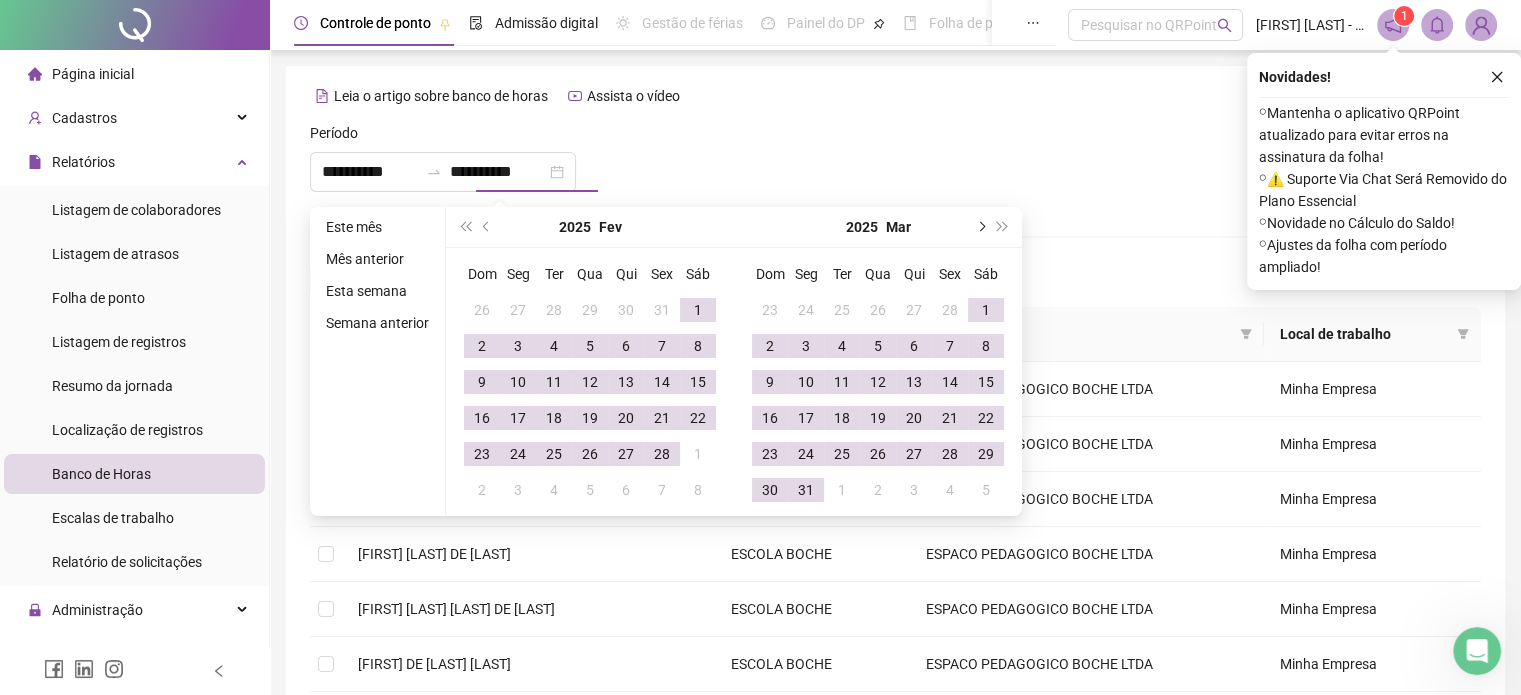 click at bounding box center [980, 227] 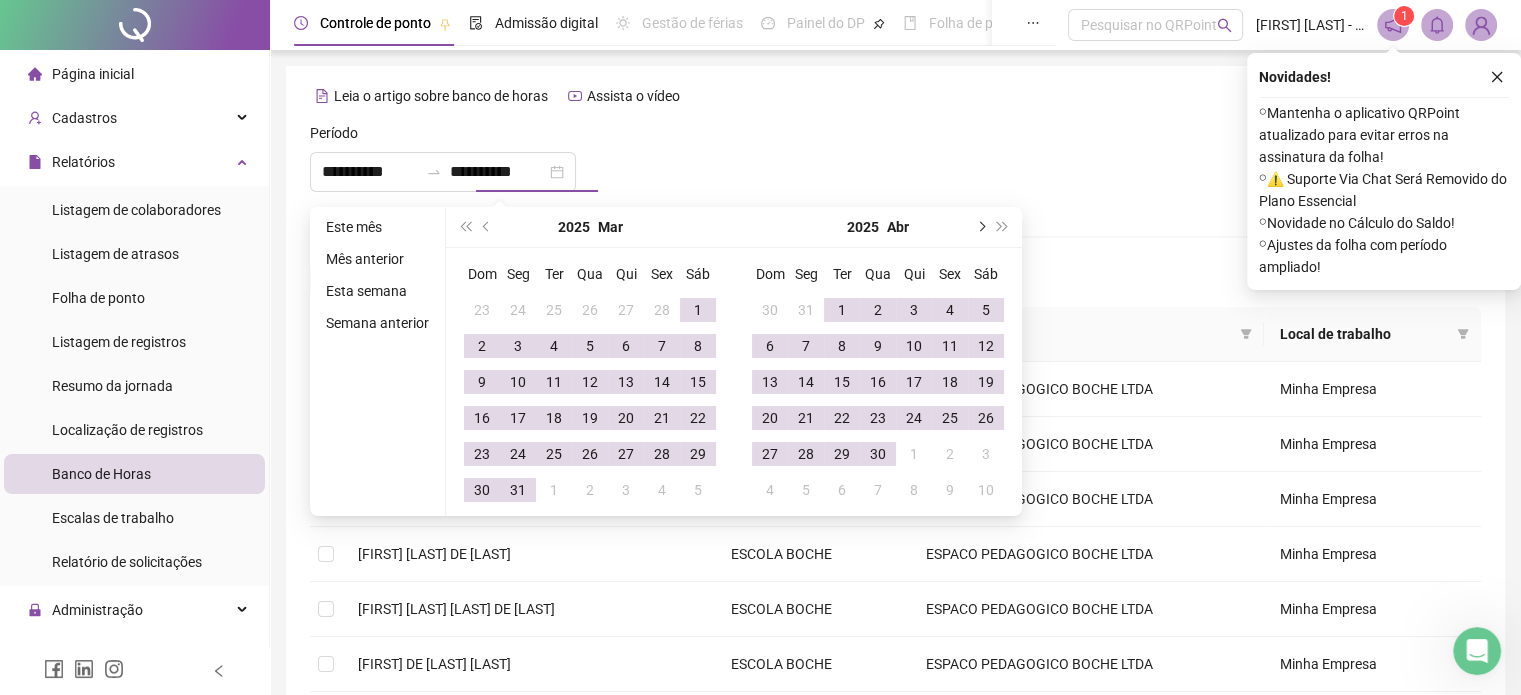 click at bounding box center [980, 227] 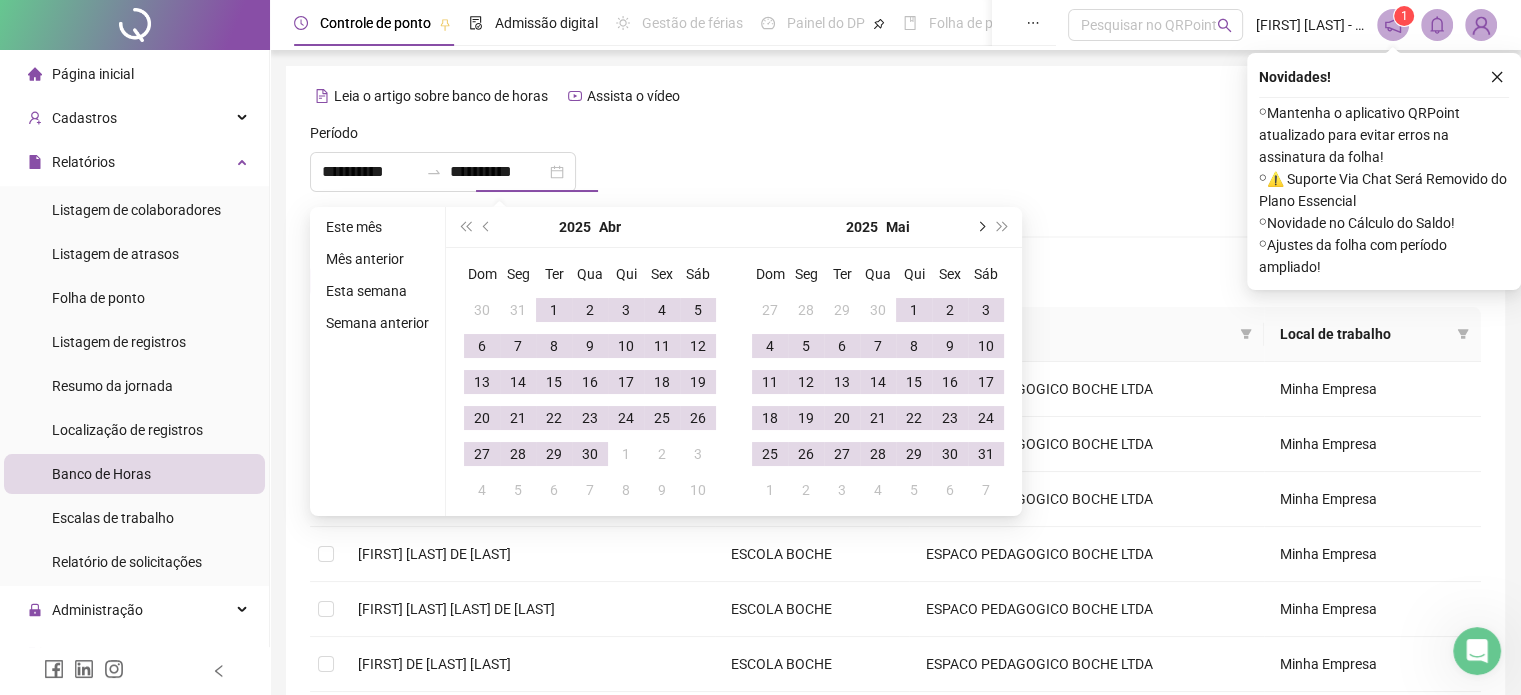 click at bounding box center (980, 227) 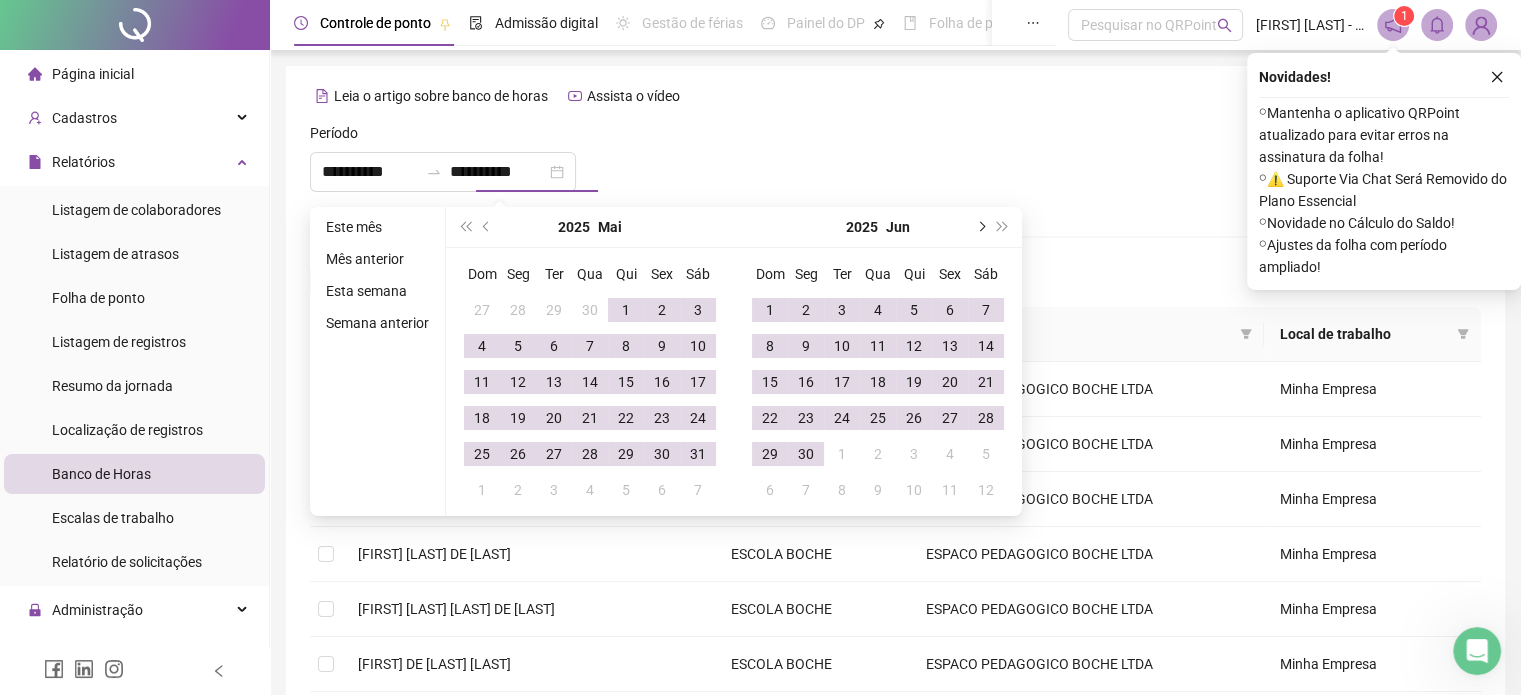 click at bounding box center [980, 227] 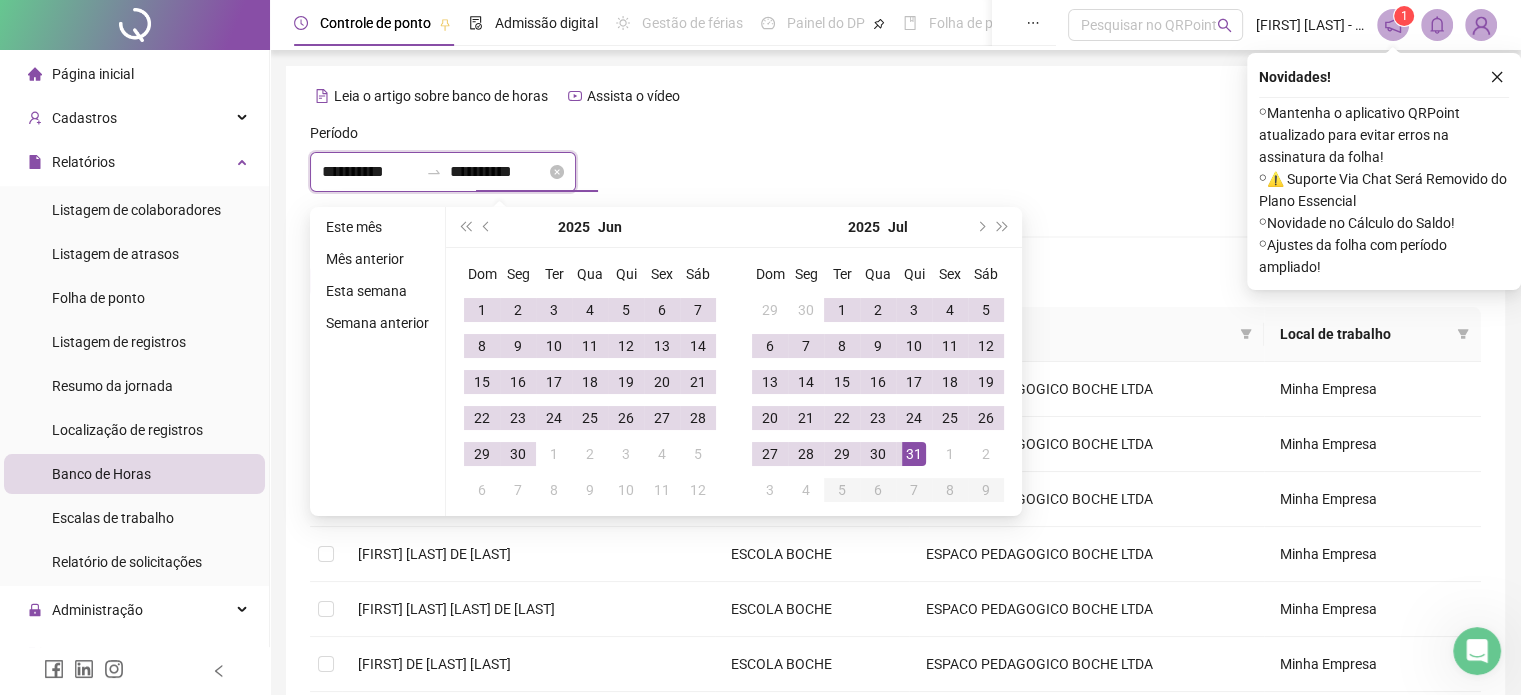 click on "**********" at bounding box center [498, 172] 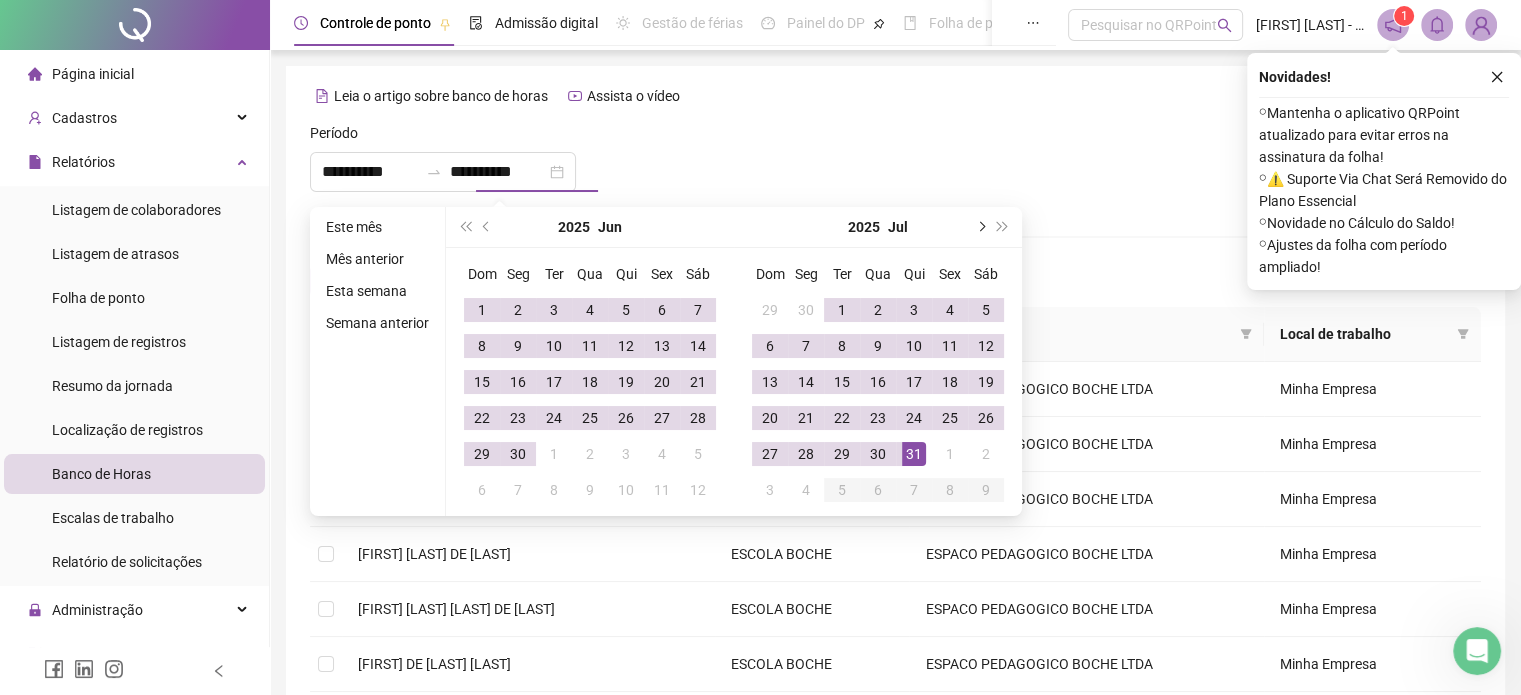 click at bounding box center (980, 227) 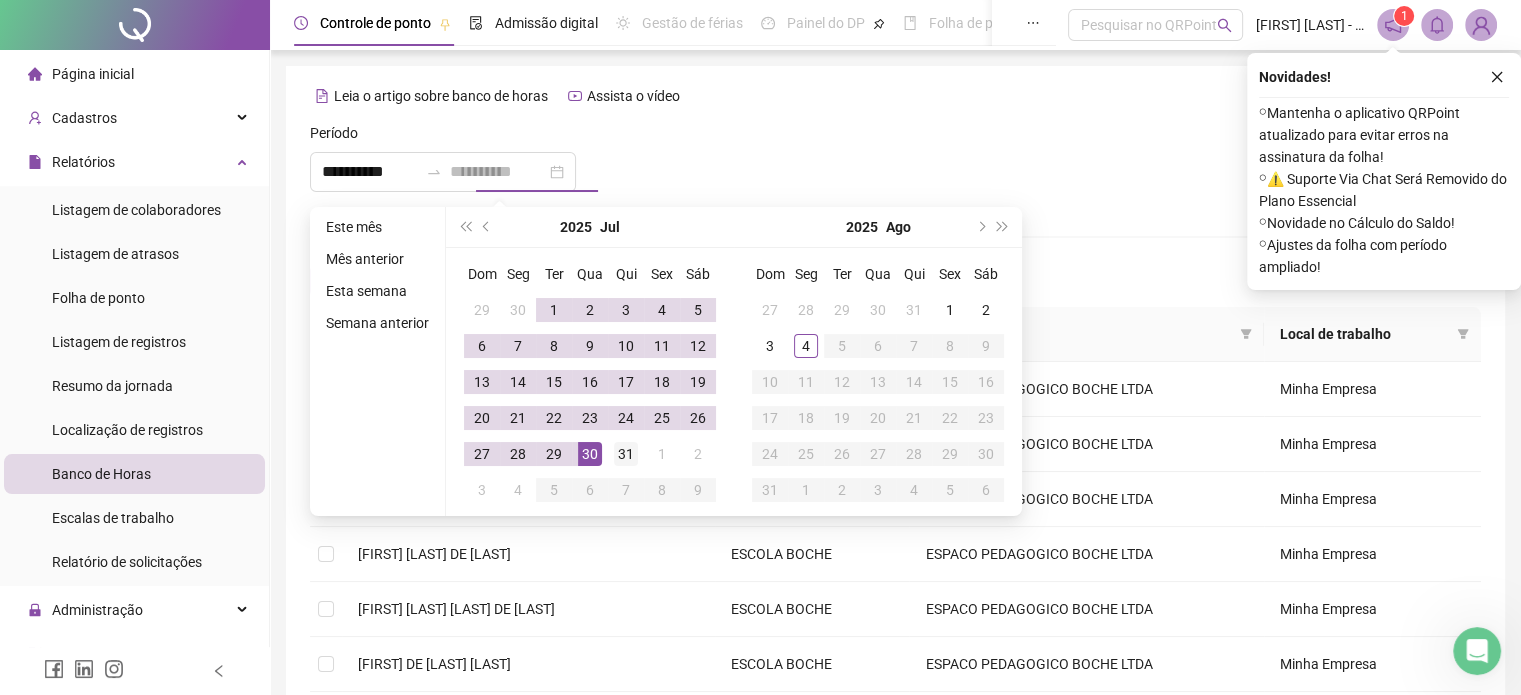 type on "**********" 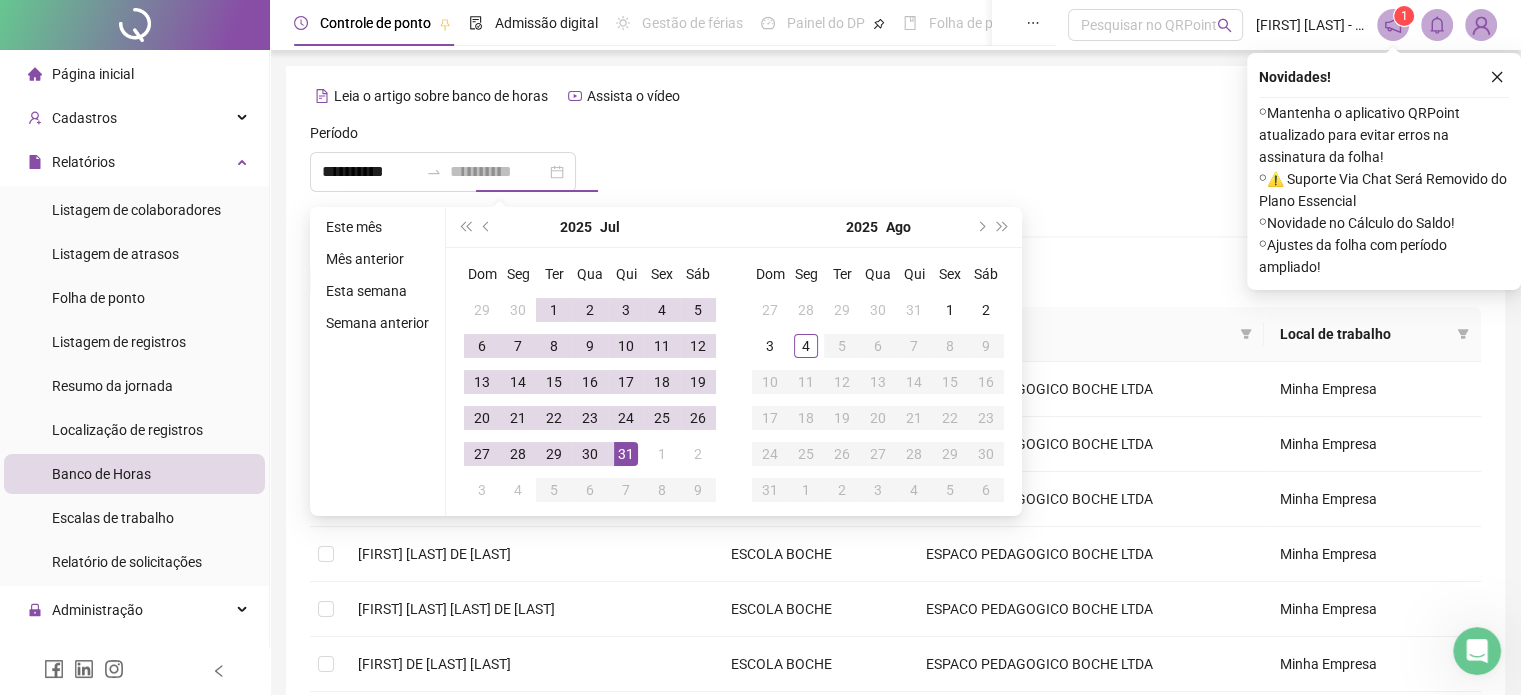 click on "31" at bounding box center [626, 454] 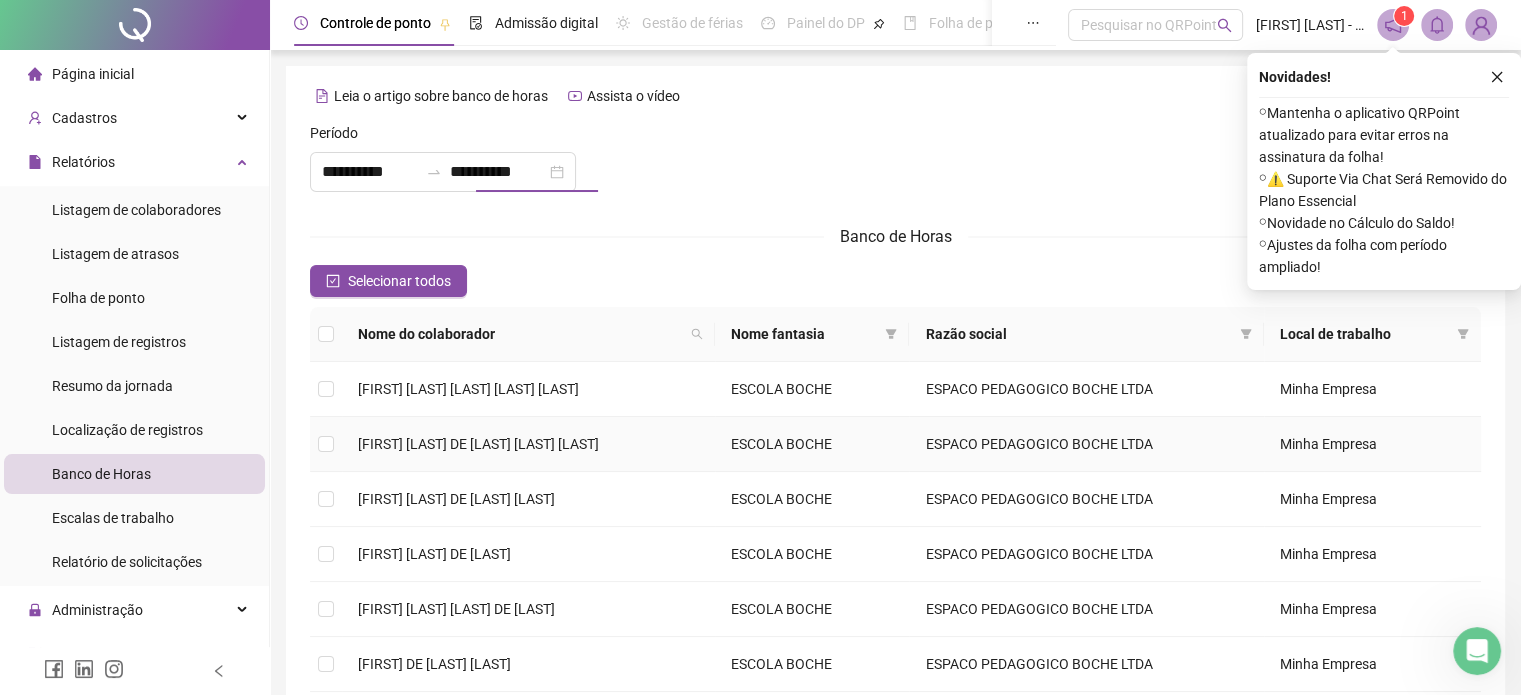 type on "**********" 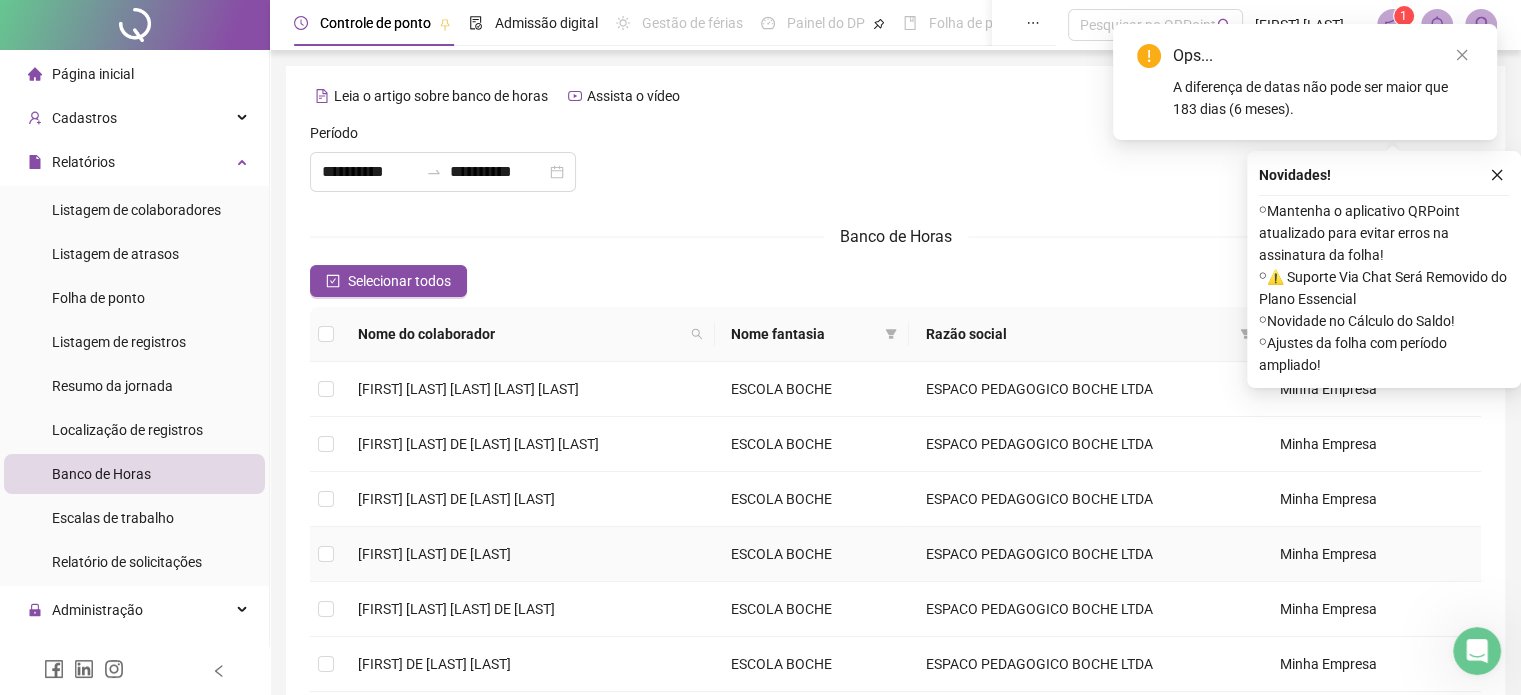 scroll, scrollTop: 200, scrollLeft: 0, axis: vertical 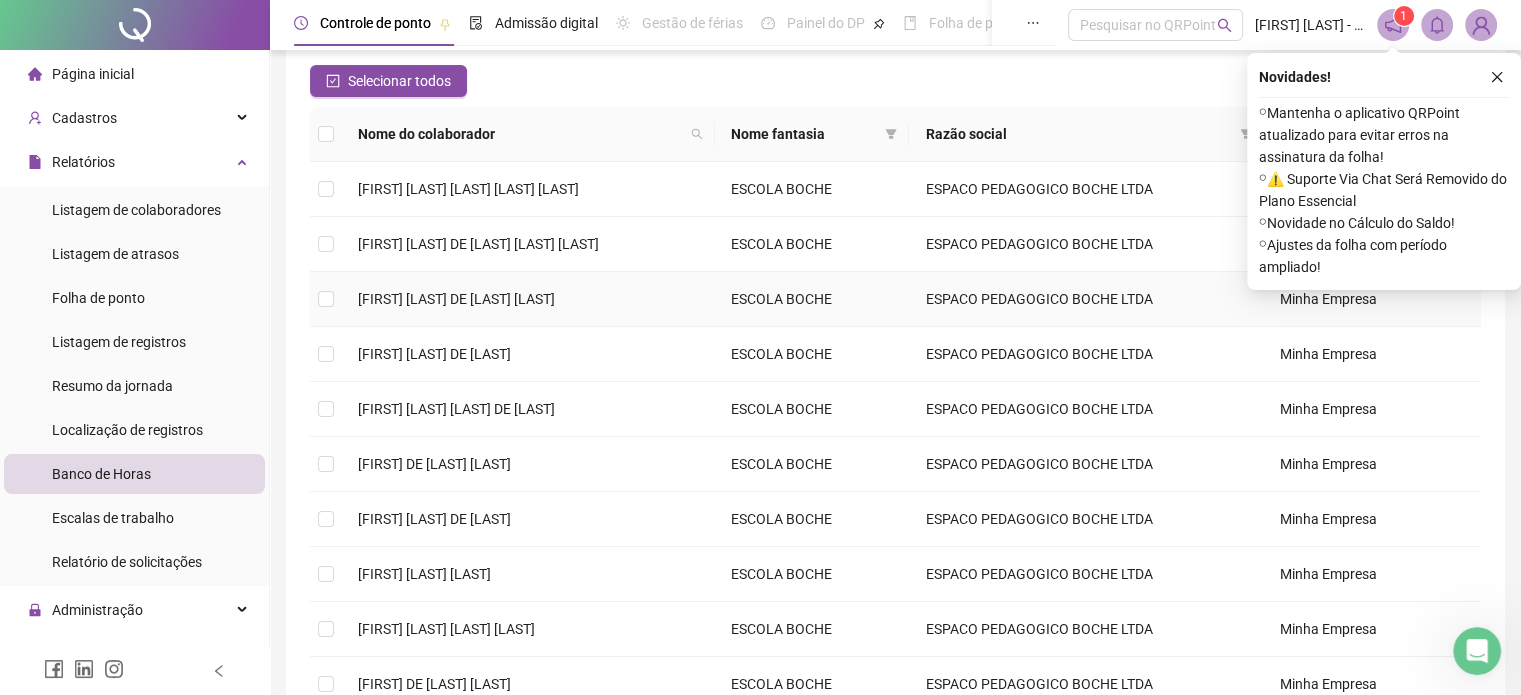 click on "[FIRST] [LAST] DE [LAST] [LAST]" at bounding box center [456, 299] 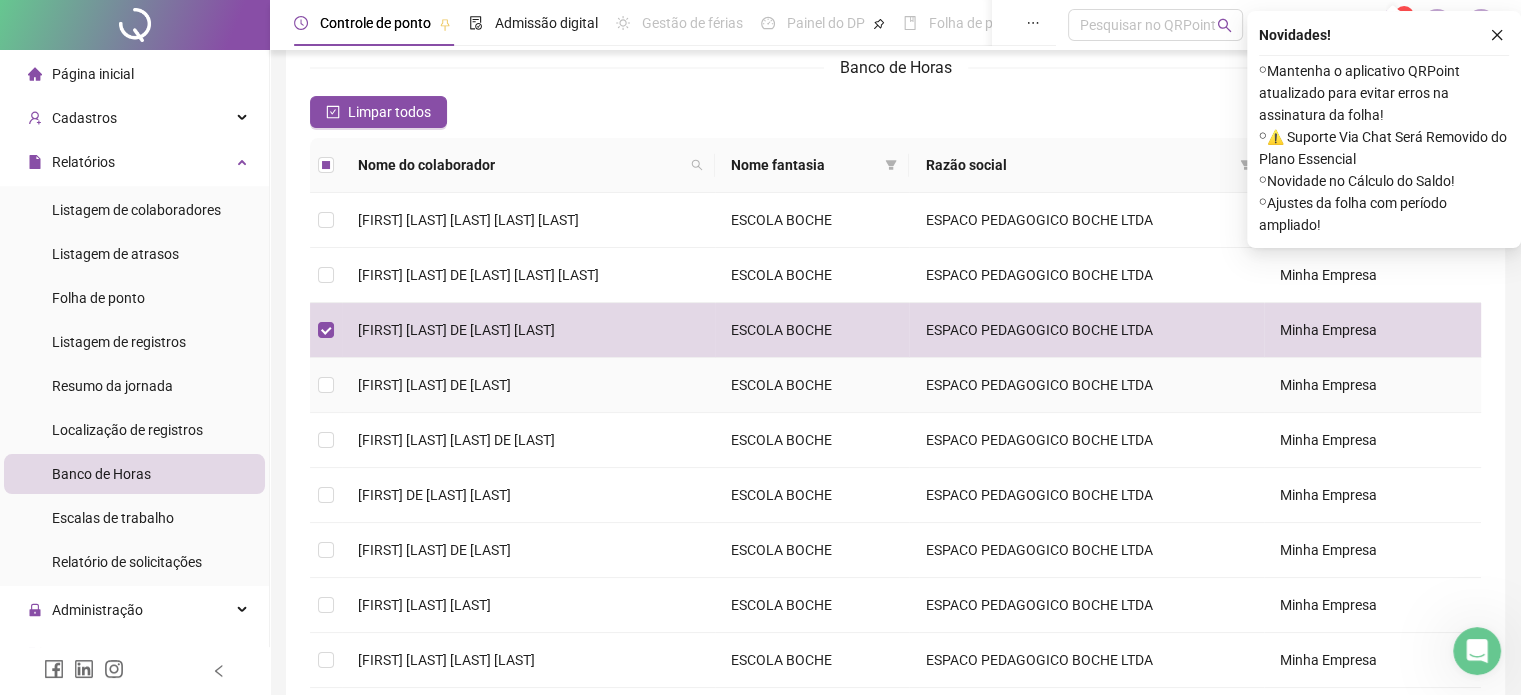 scroll, scrollTop: 0, scrollLeft: 0, axis: both 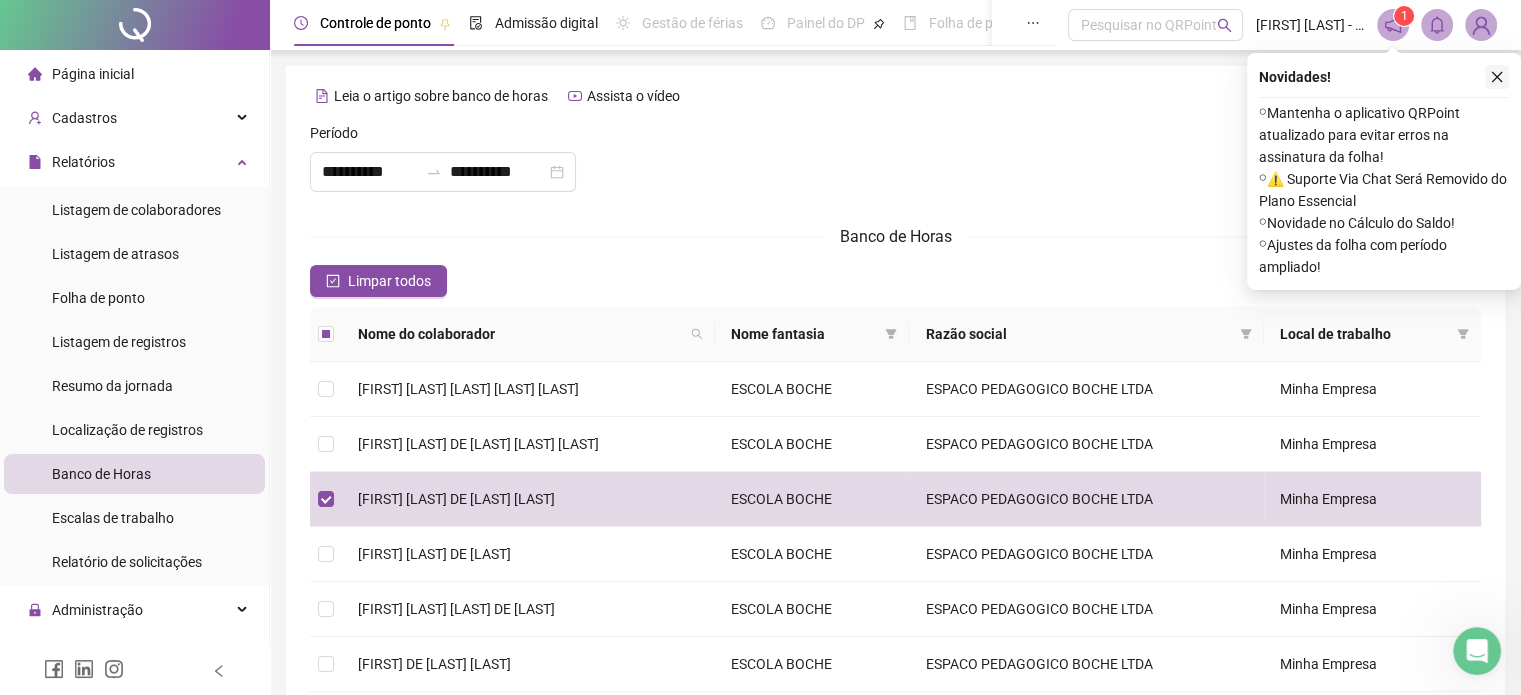 click at bounding box center (1497, 77) 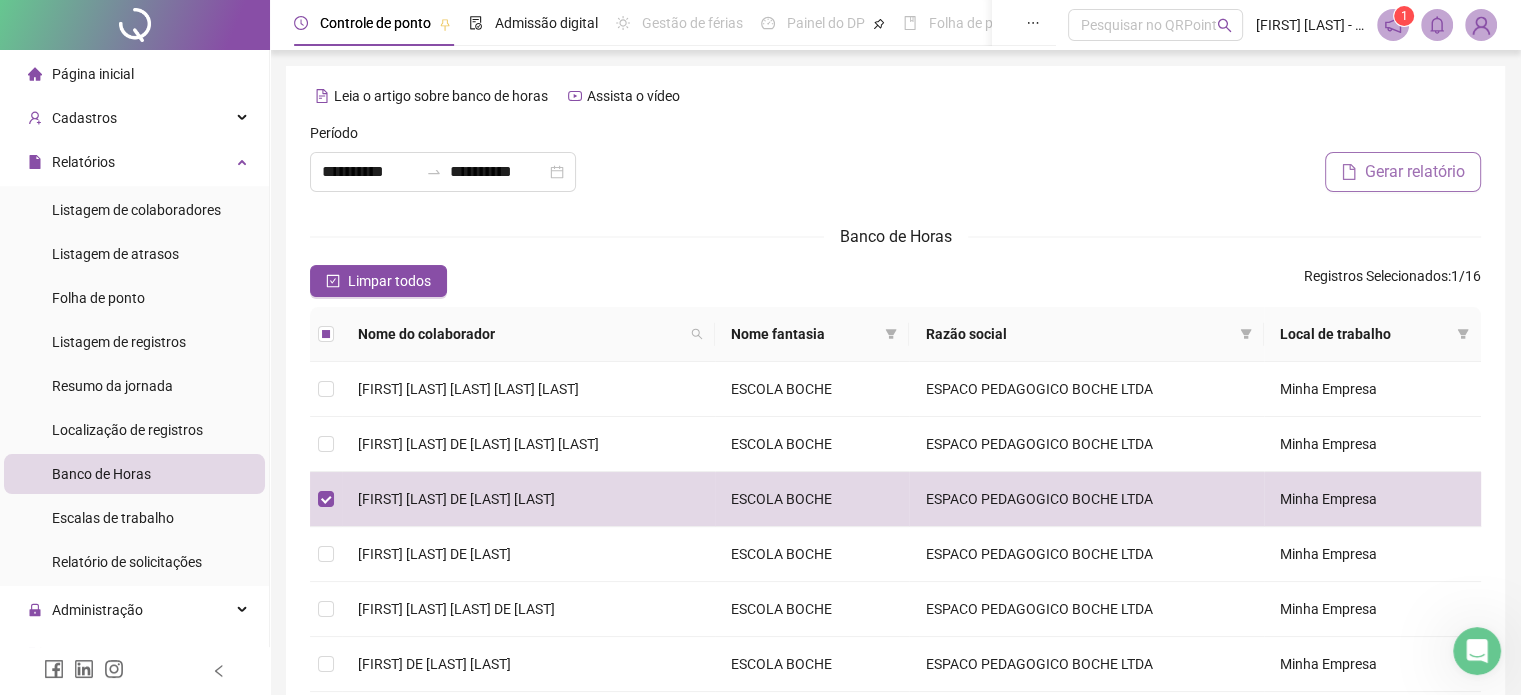 click on "Gerar relatório" at bounding box center (1403, 172) 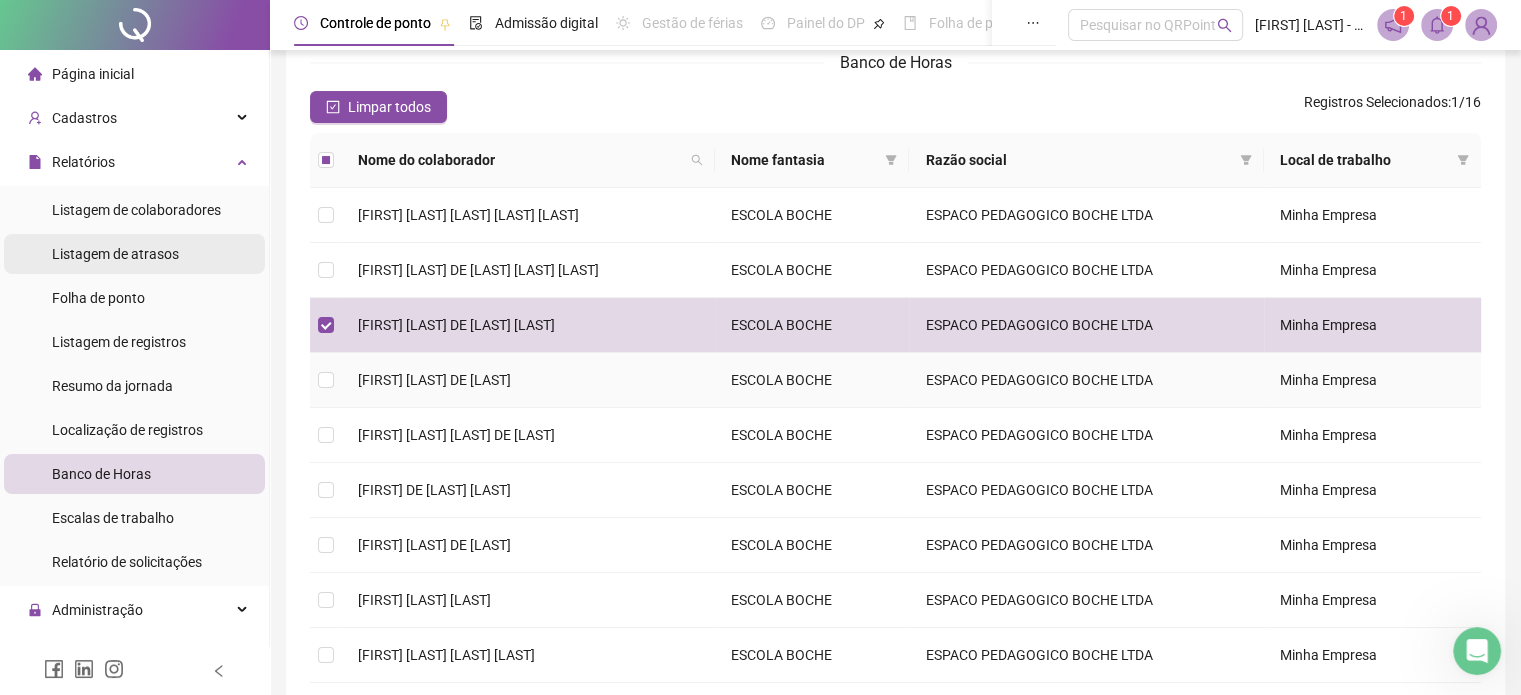 scroll, scrollTop: 200, scrollLeft: 0, axis: vertical 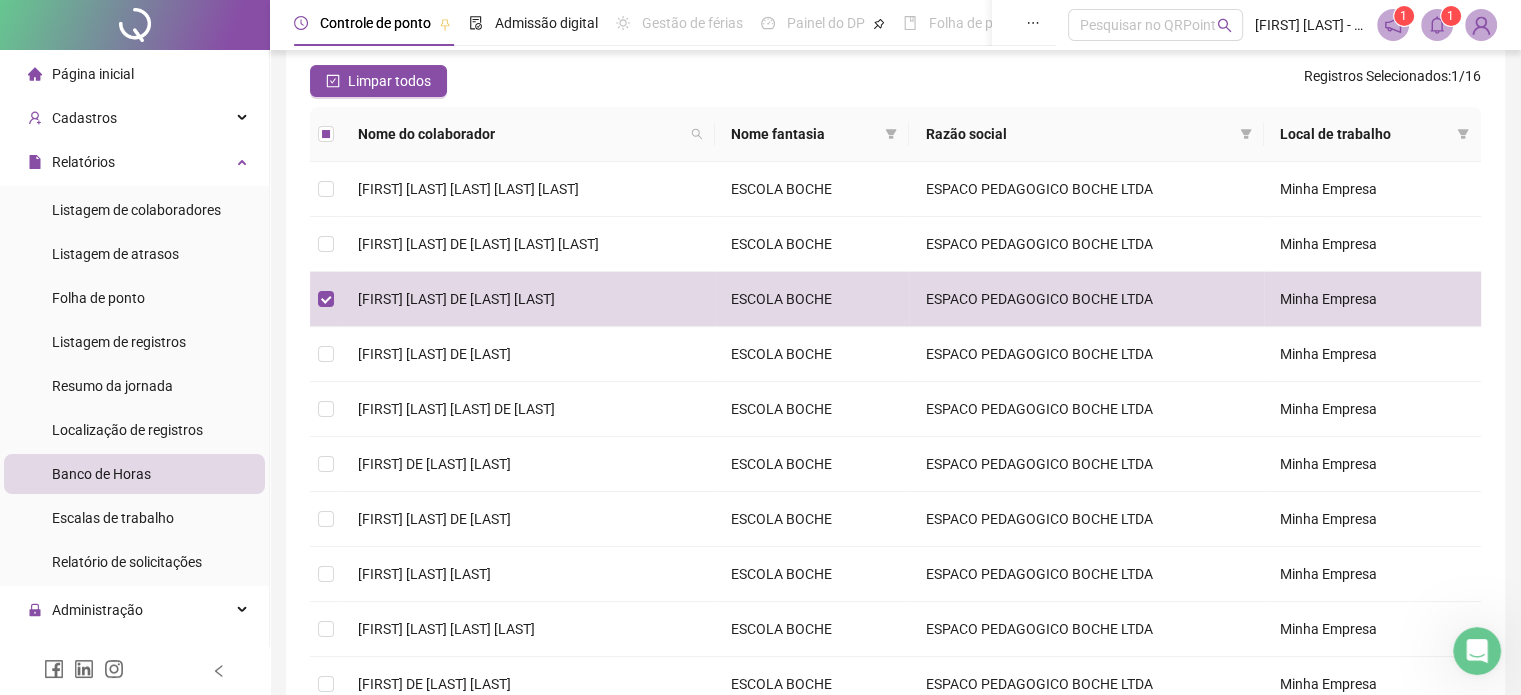 click at bounding box center [1393, 25] 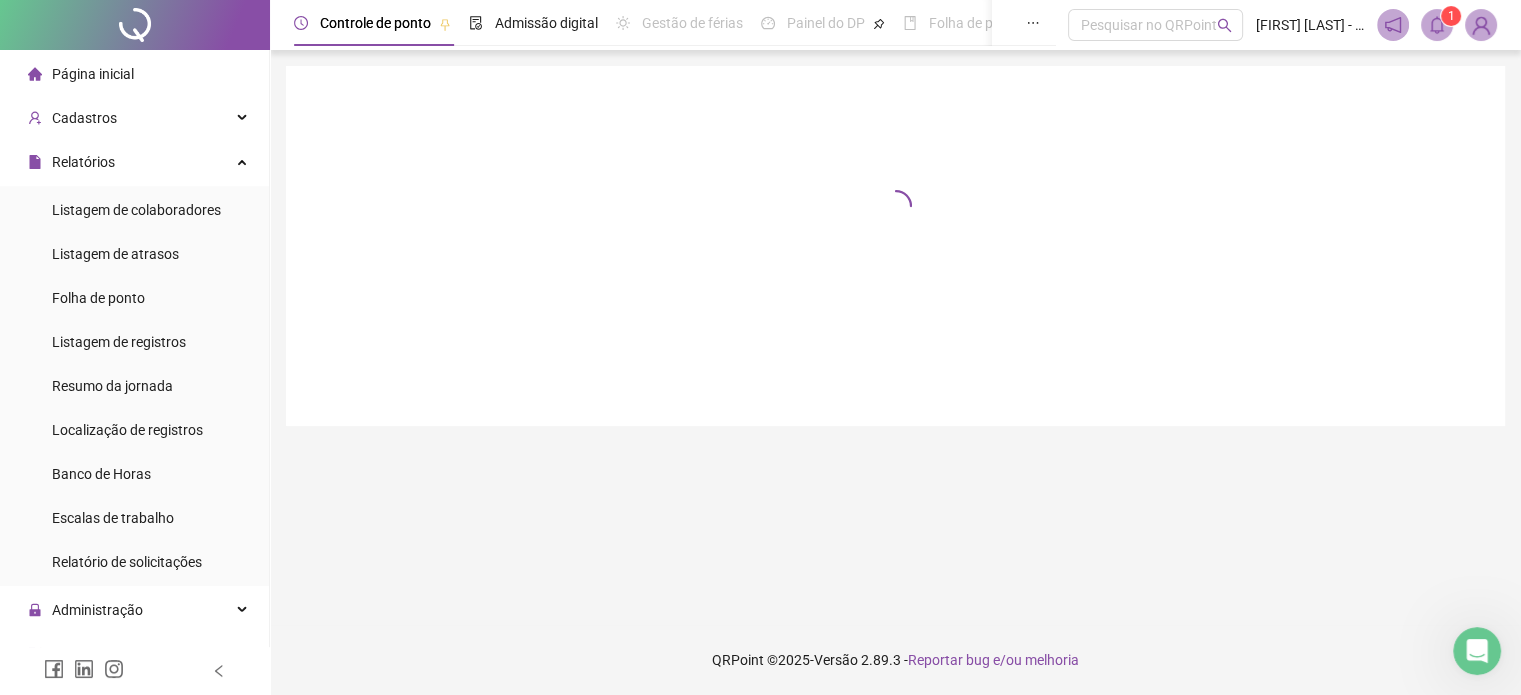 scroll, scrollTop: 0, scrollLeft: 0, axis: both 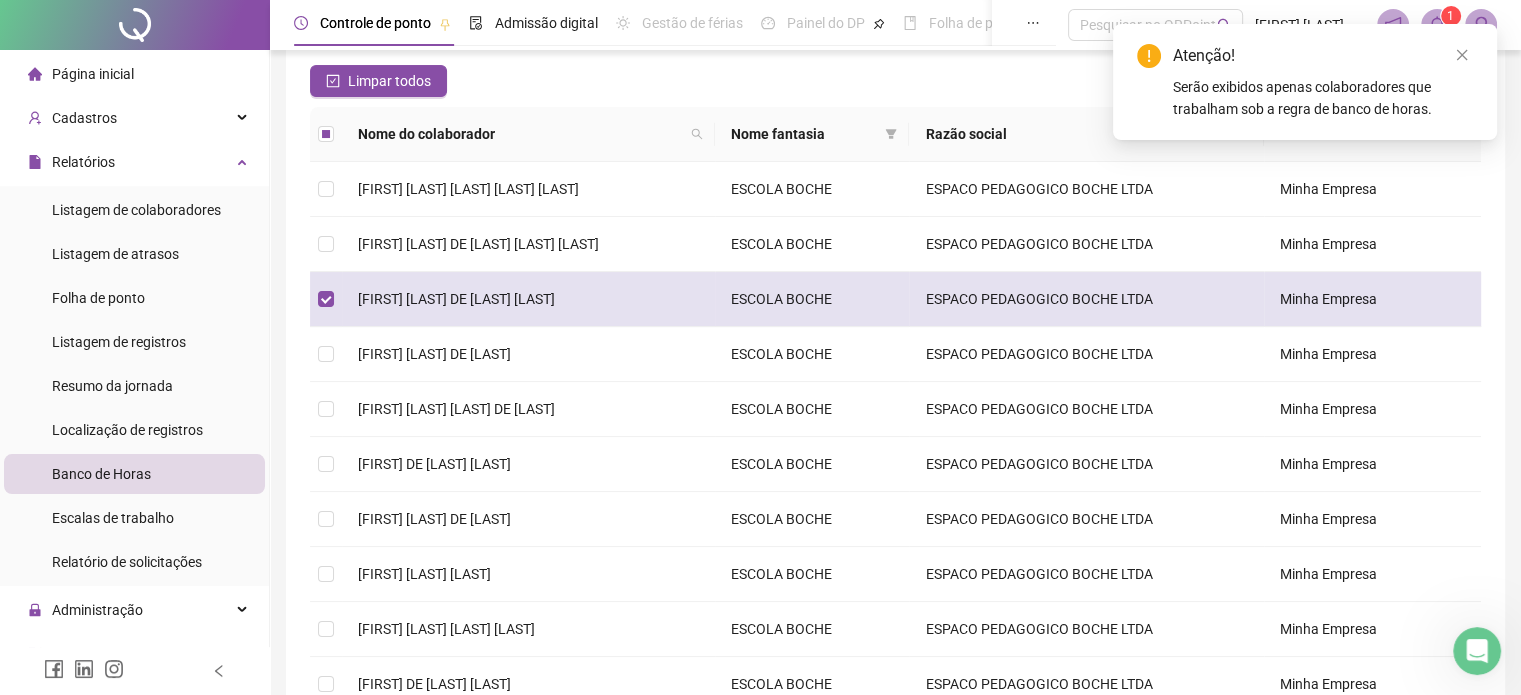 click on "[FIRST] [LAST] DE [LAST] [LAST]" at bounding box center [456, 299] 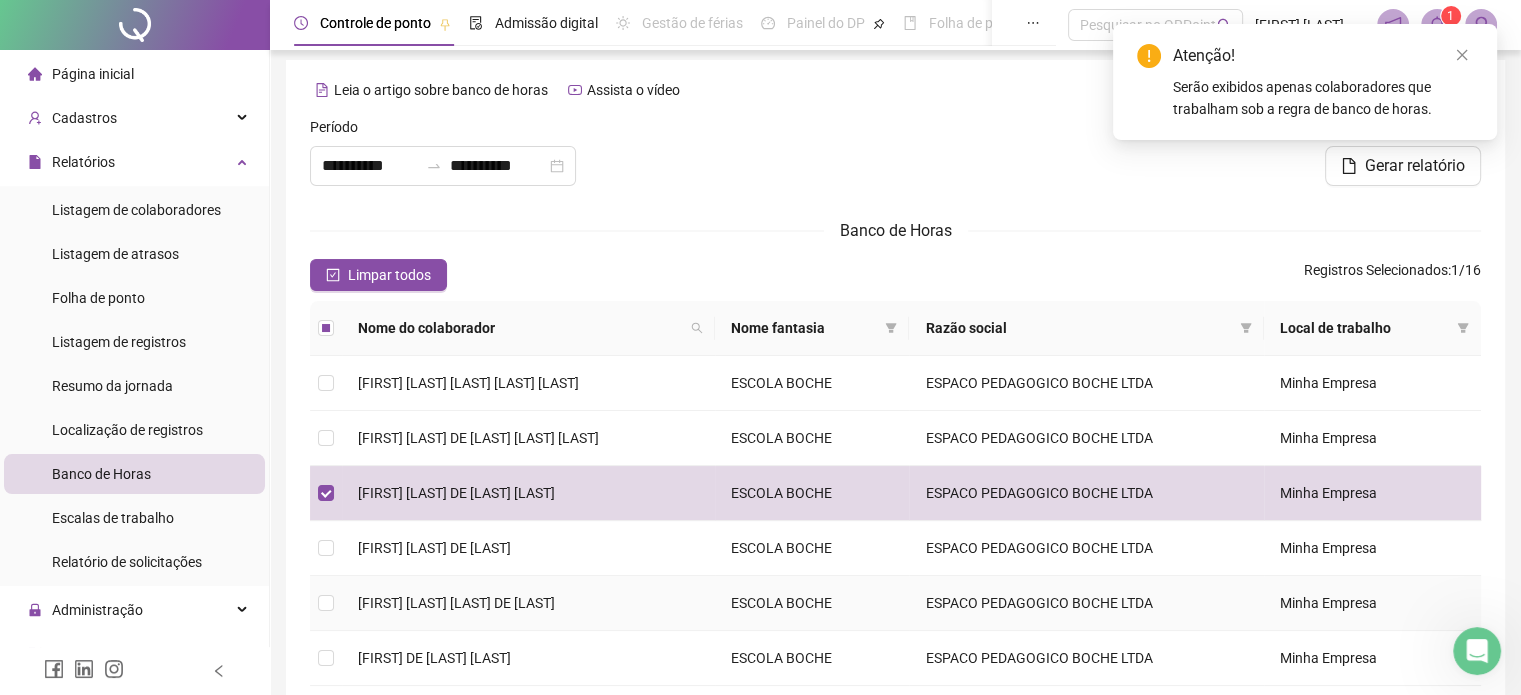 scroll, scrollTop: 0, scrollLeft: 0, axis: both 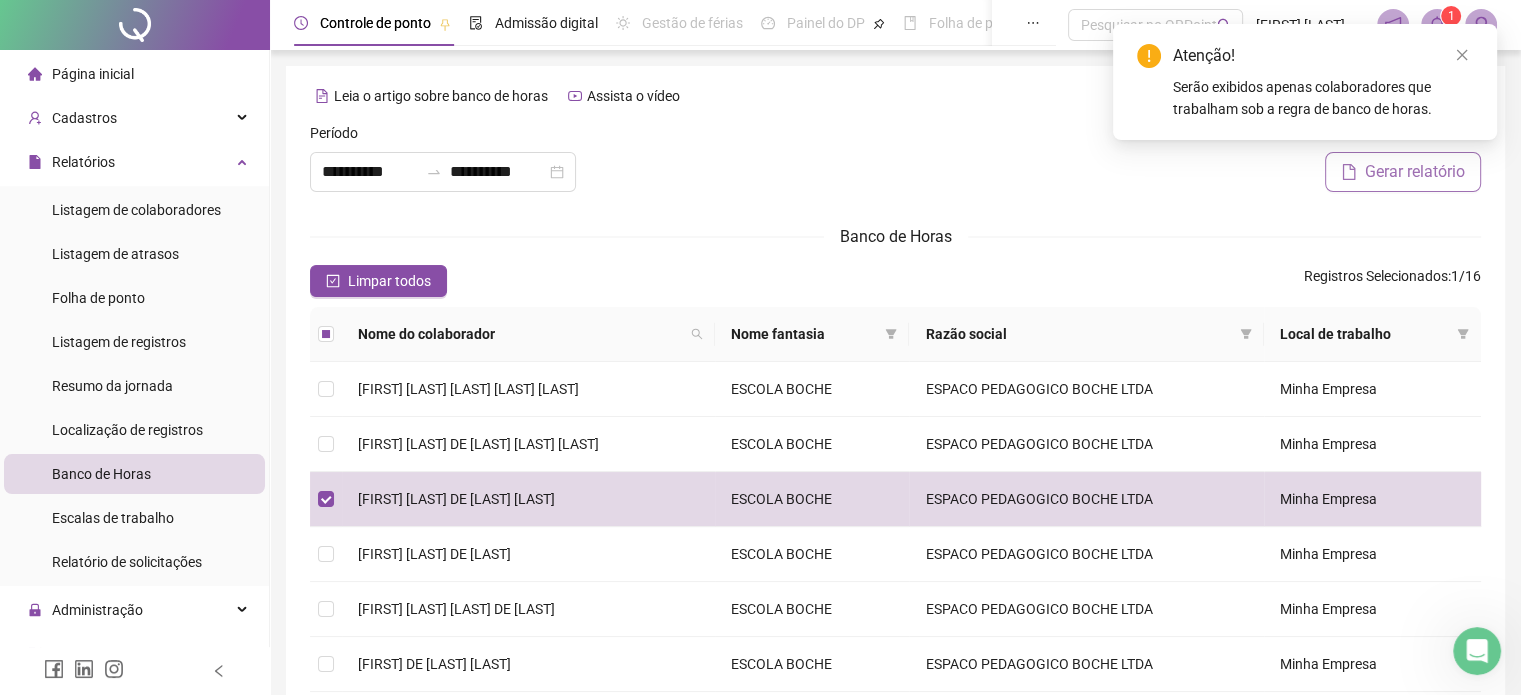 click on "Gerar relatório" at bounding box center (1415, 172) 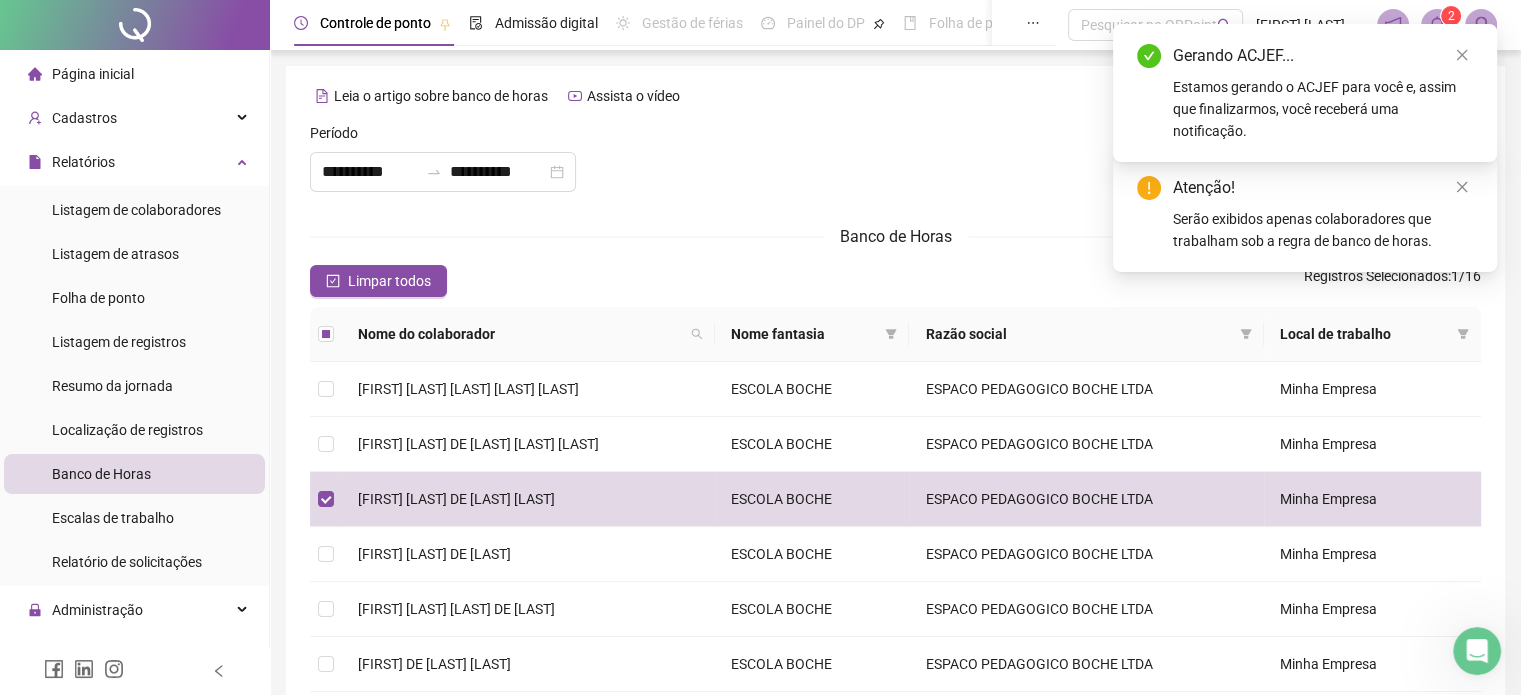 drag, startPoint x: 1468, startPoint y: 65, endPoint x: 1451, endPoint y: 39, distance: 31.06445 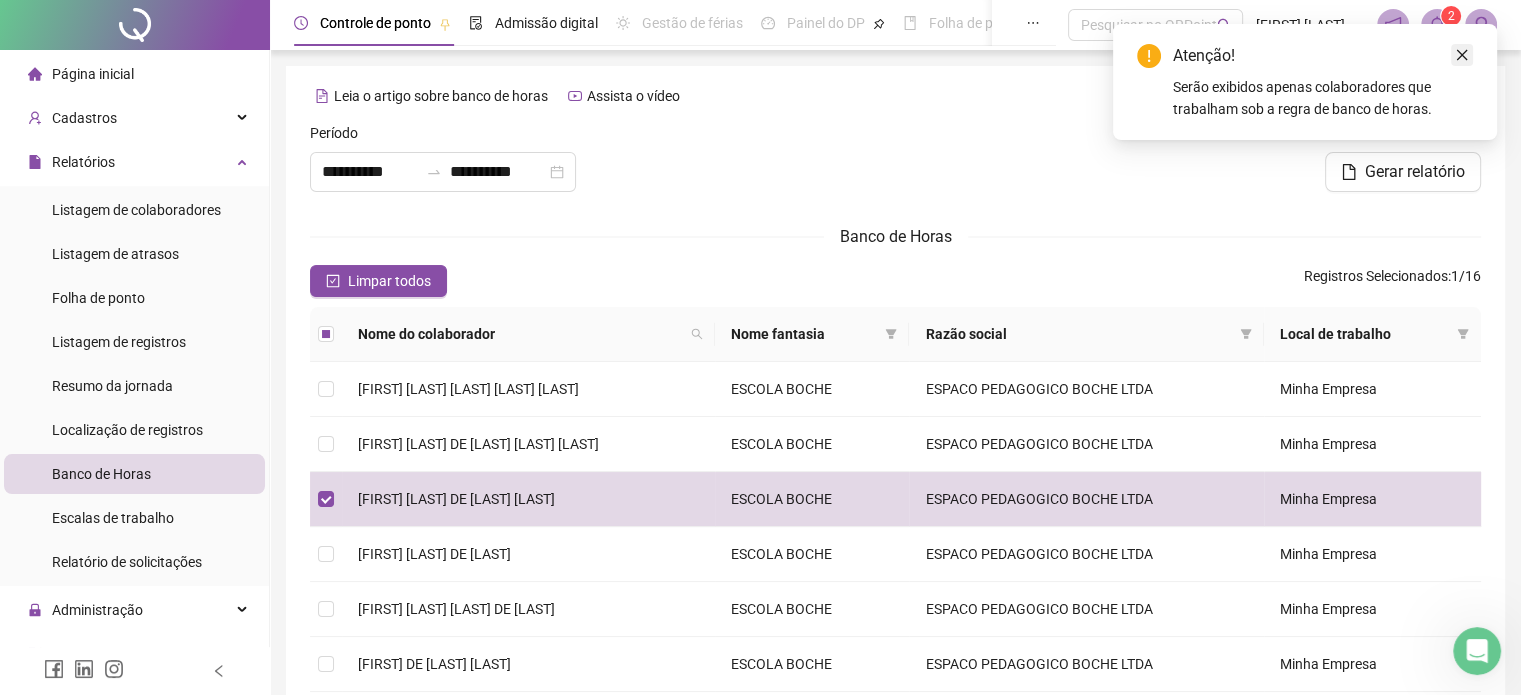 click 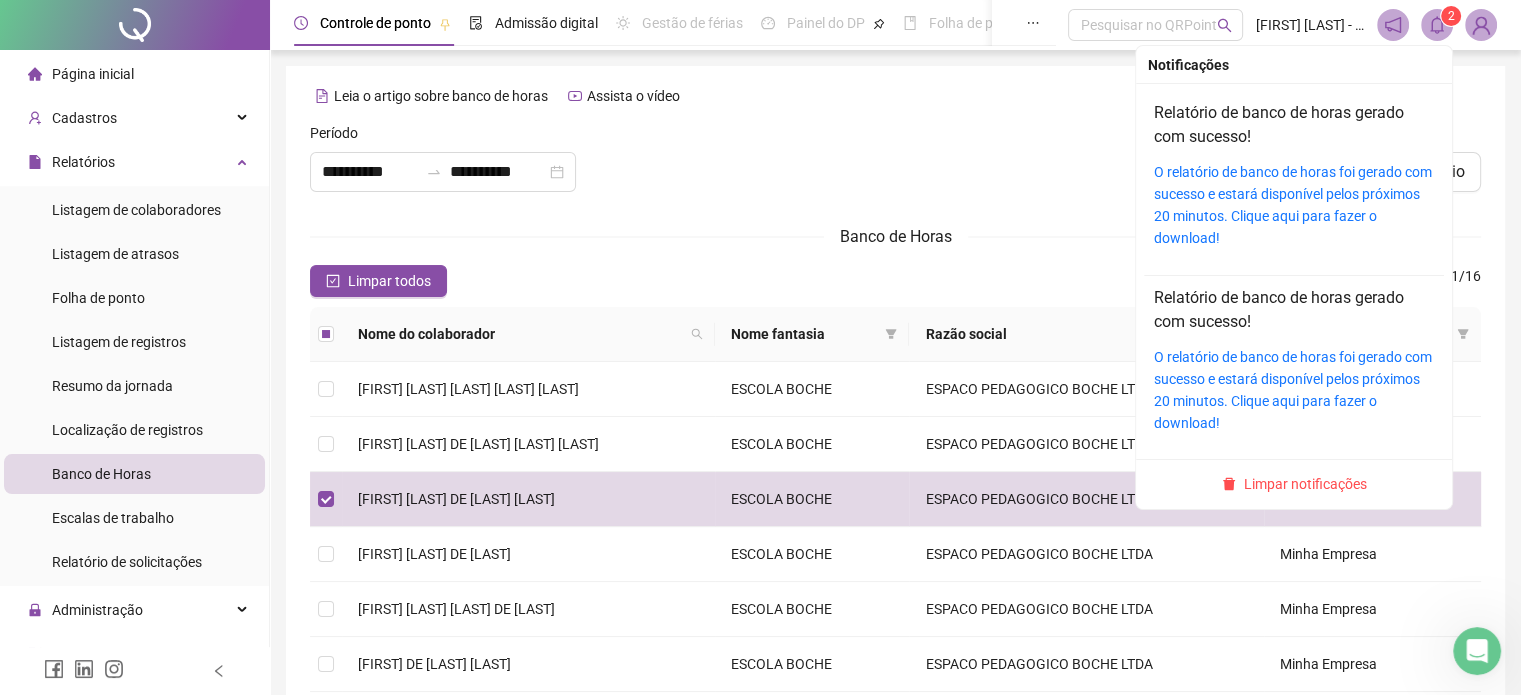 click at bounding box center [1437, 25] 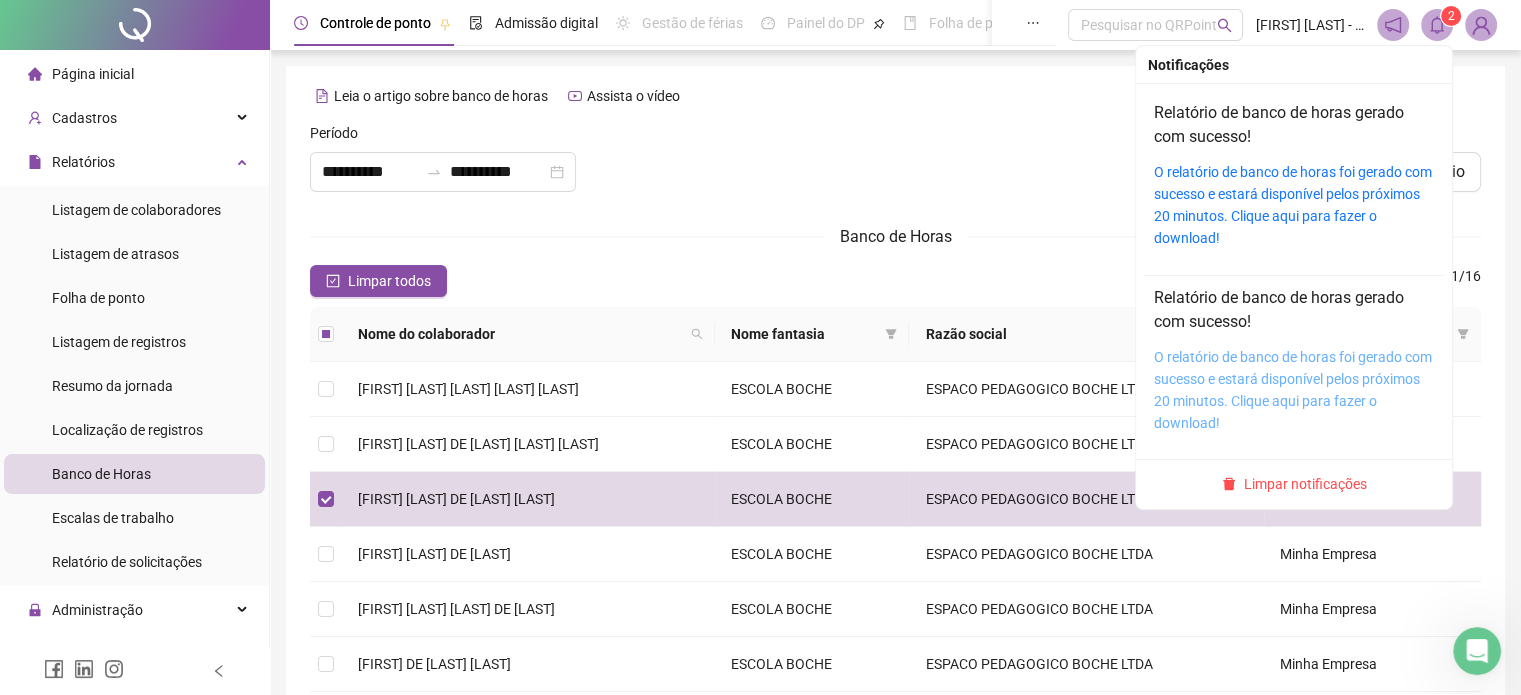 click on "O relatório de banco de horas foi gerado com sucesso e estará disponível pelos próximos 20 minutos.
Clique aqui para fazer o download!" at bounding box center [1293, 390] 